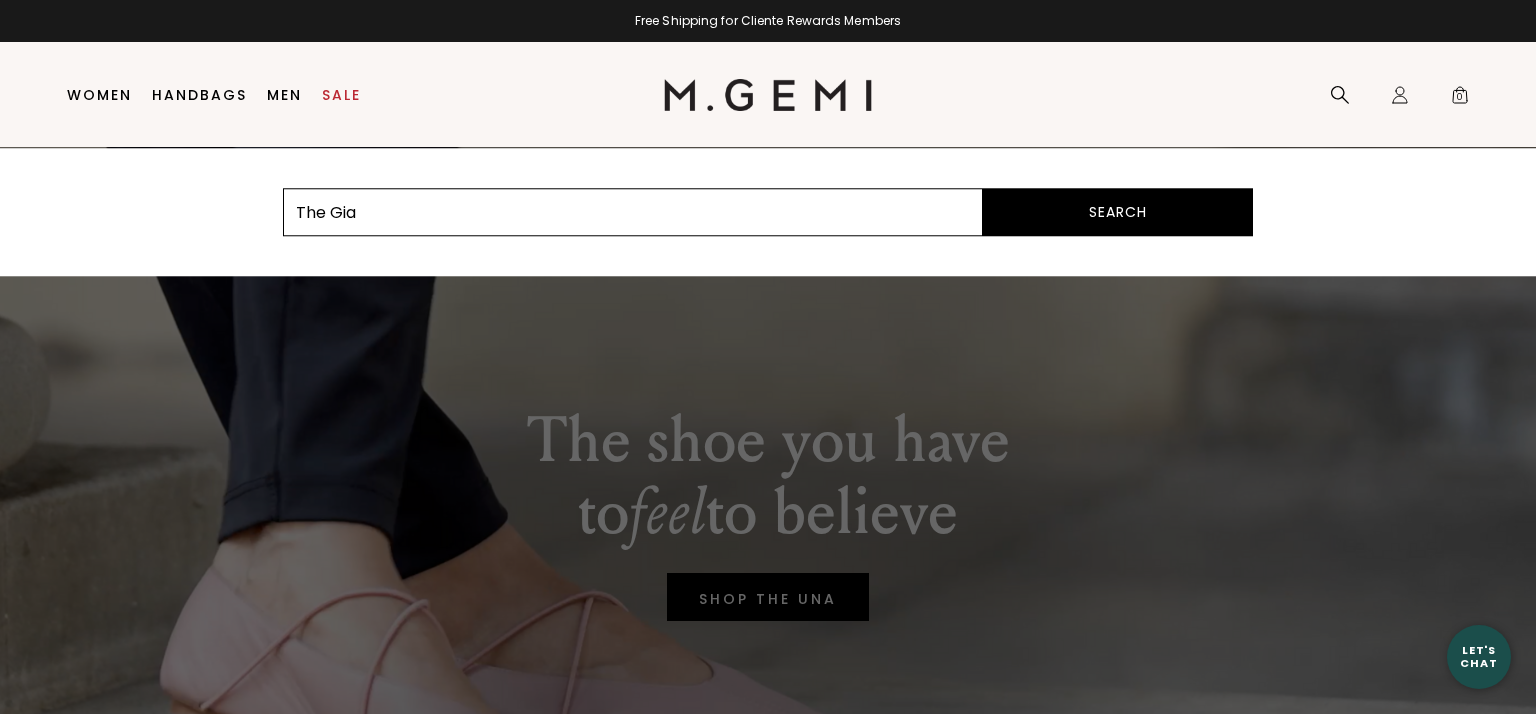 type on "The Gia" 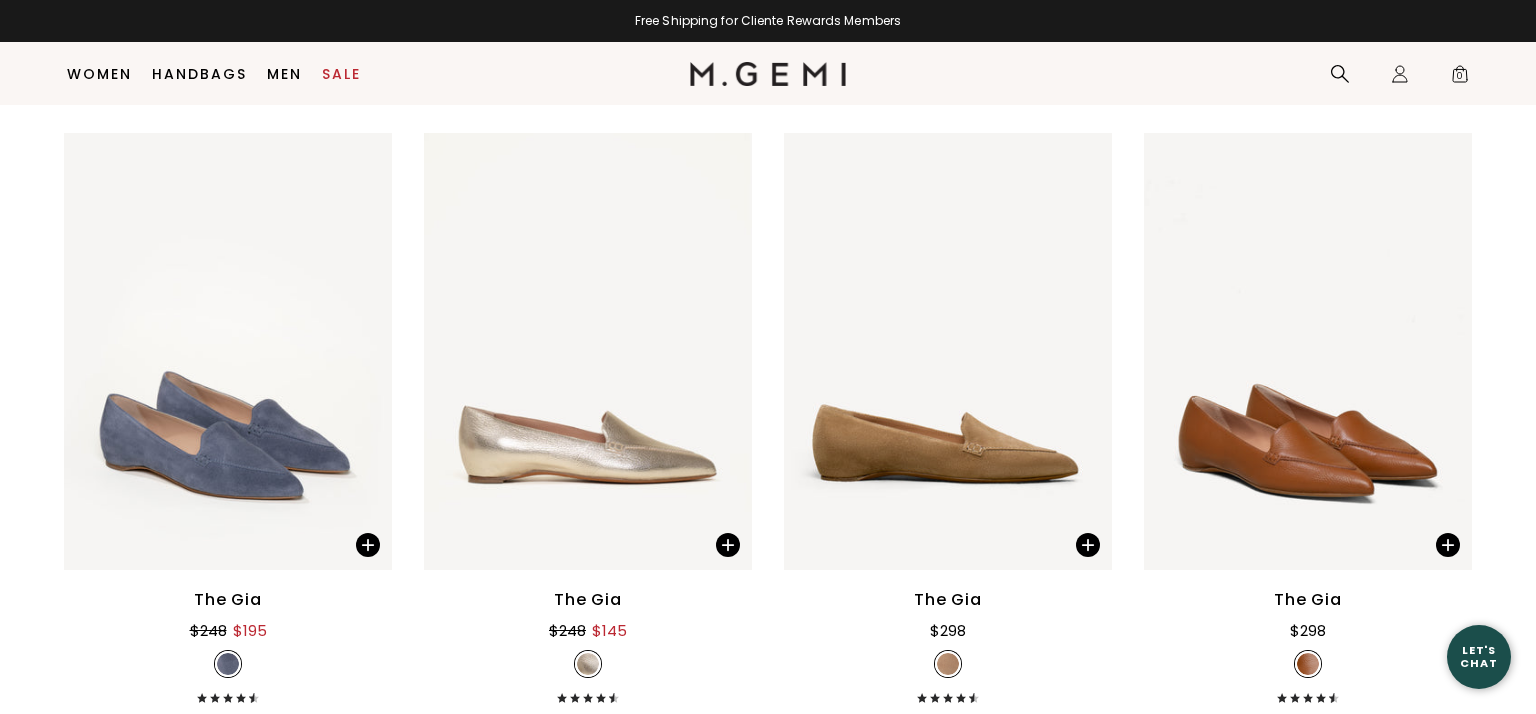 scroll, scrollTop: 238, scrollLeft: 0, axis: vertical 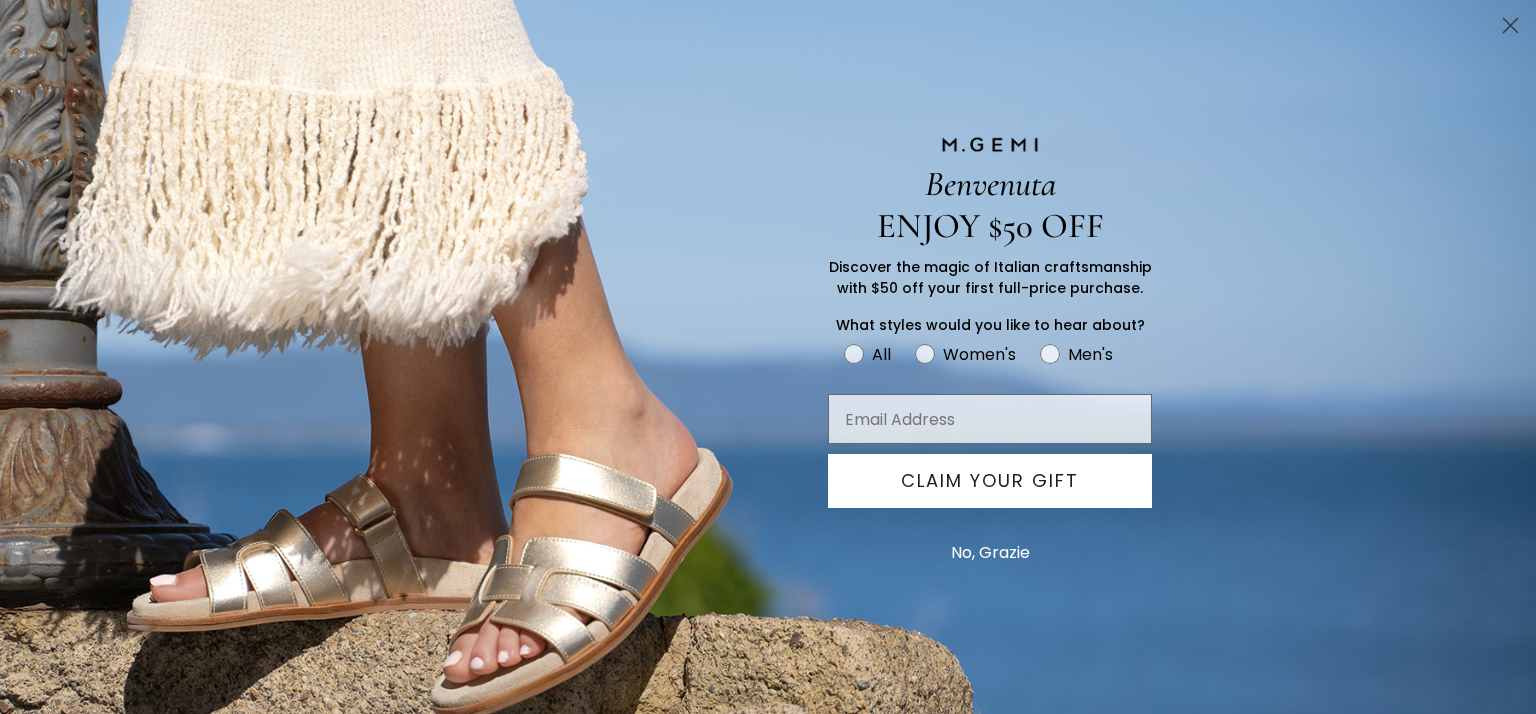 click on "No, Grazie" at bounding box center [990, 553] 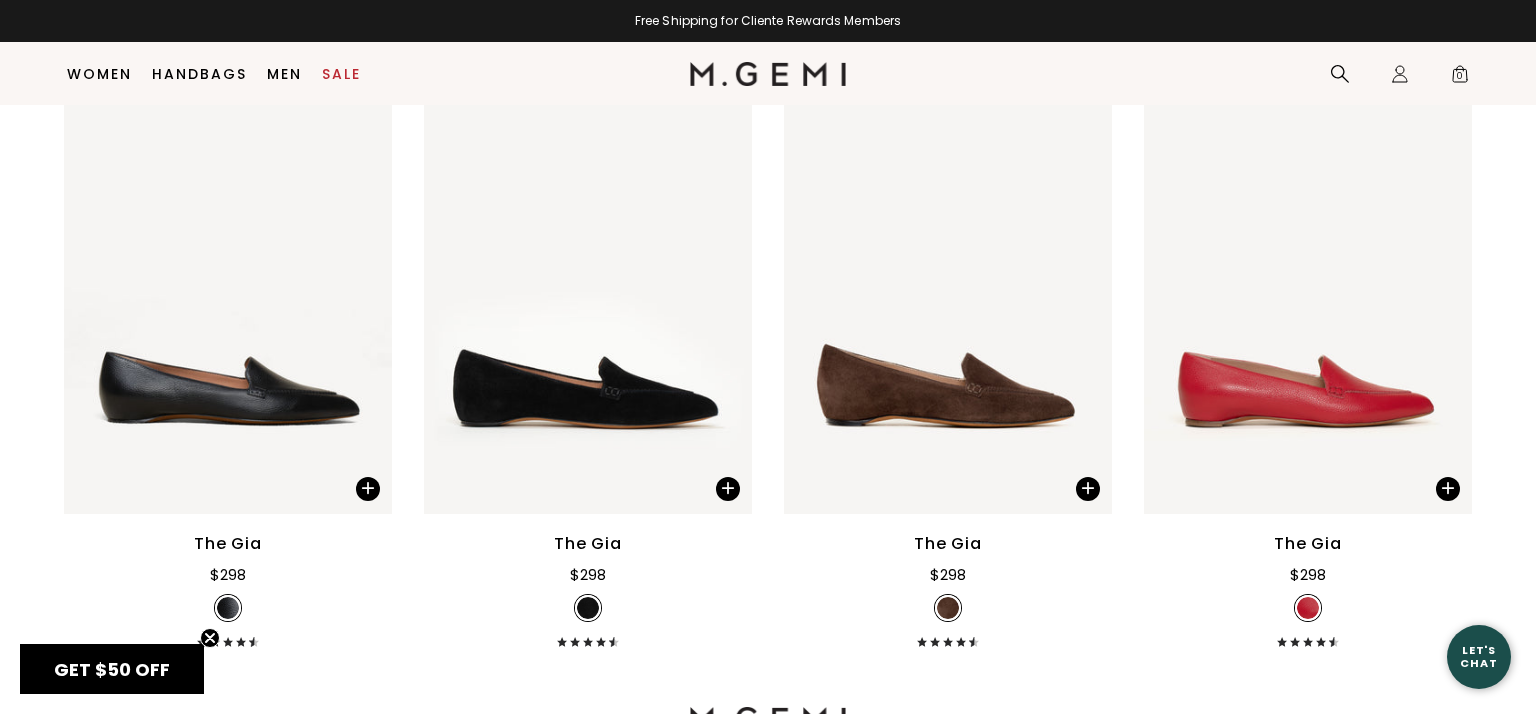 scroll, scrollTop: 918, scrollLeft: 0, axis: vertical 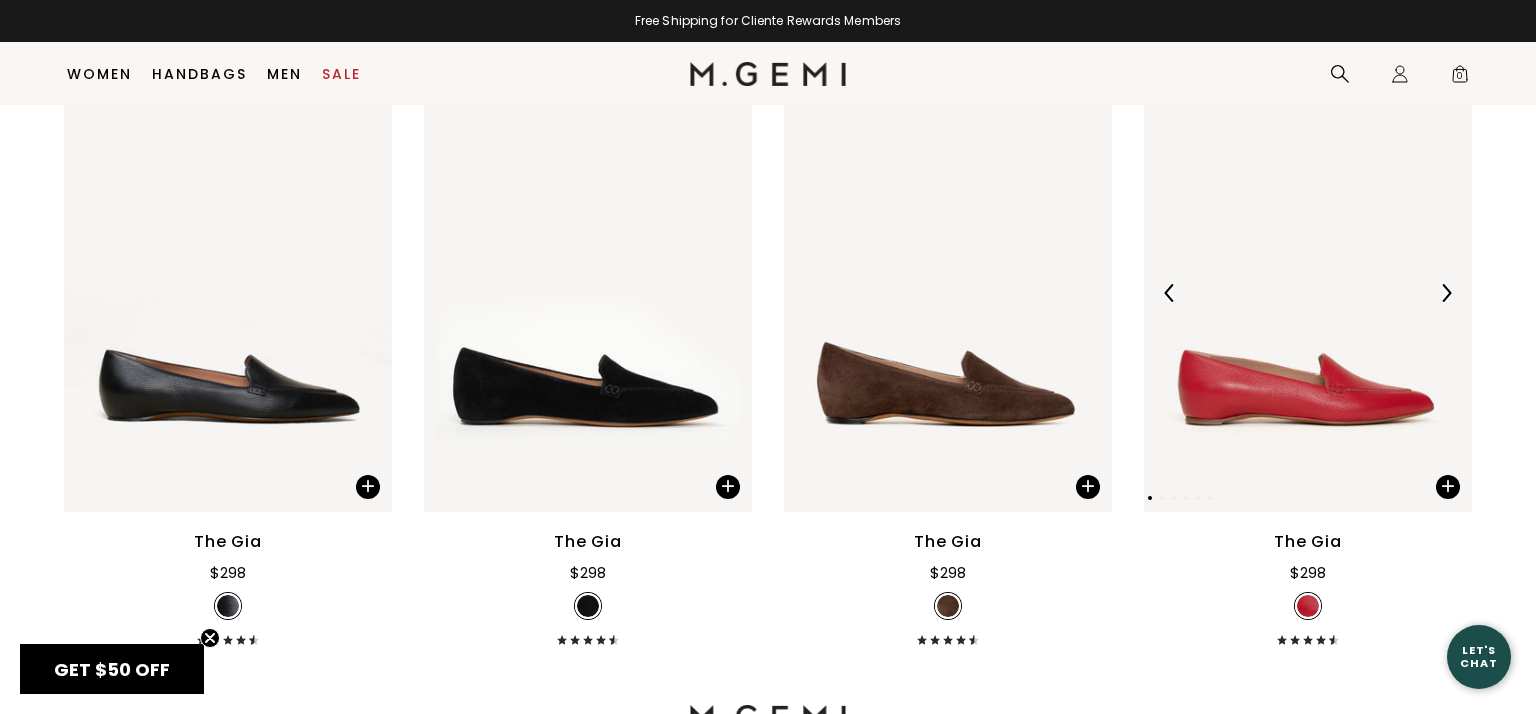 click at bounding box center (1308, 292) 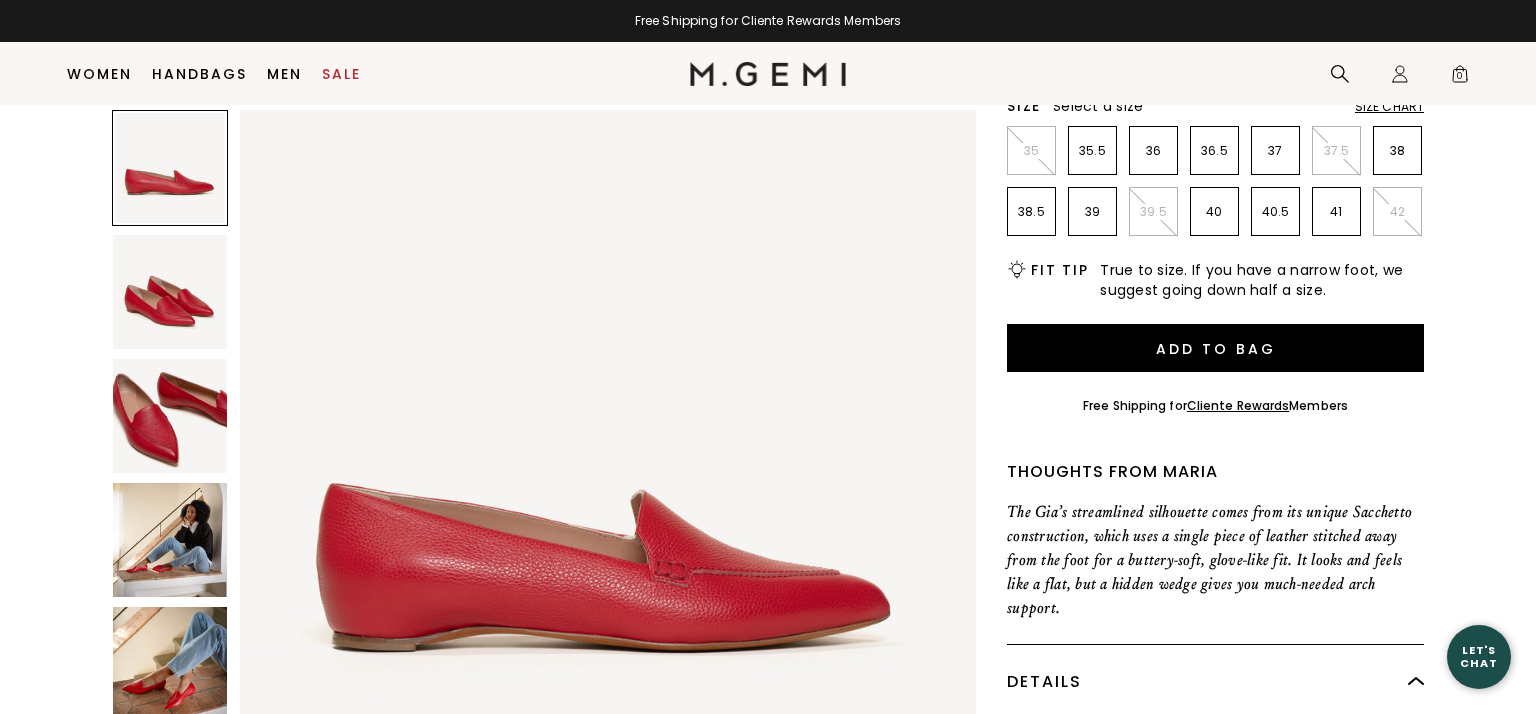 scroll, scrollTop: 197, scrollLeft: 0, axis: vertical 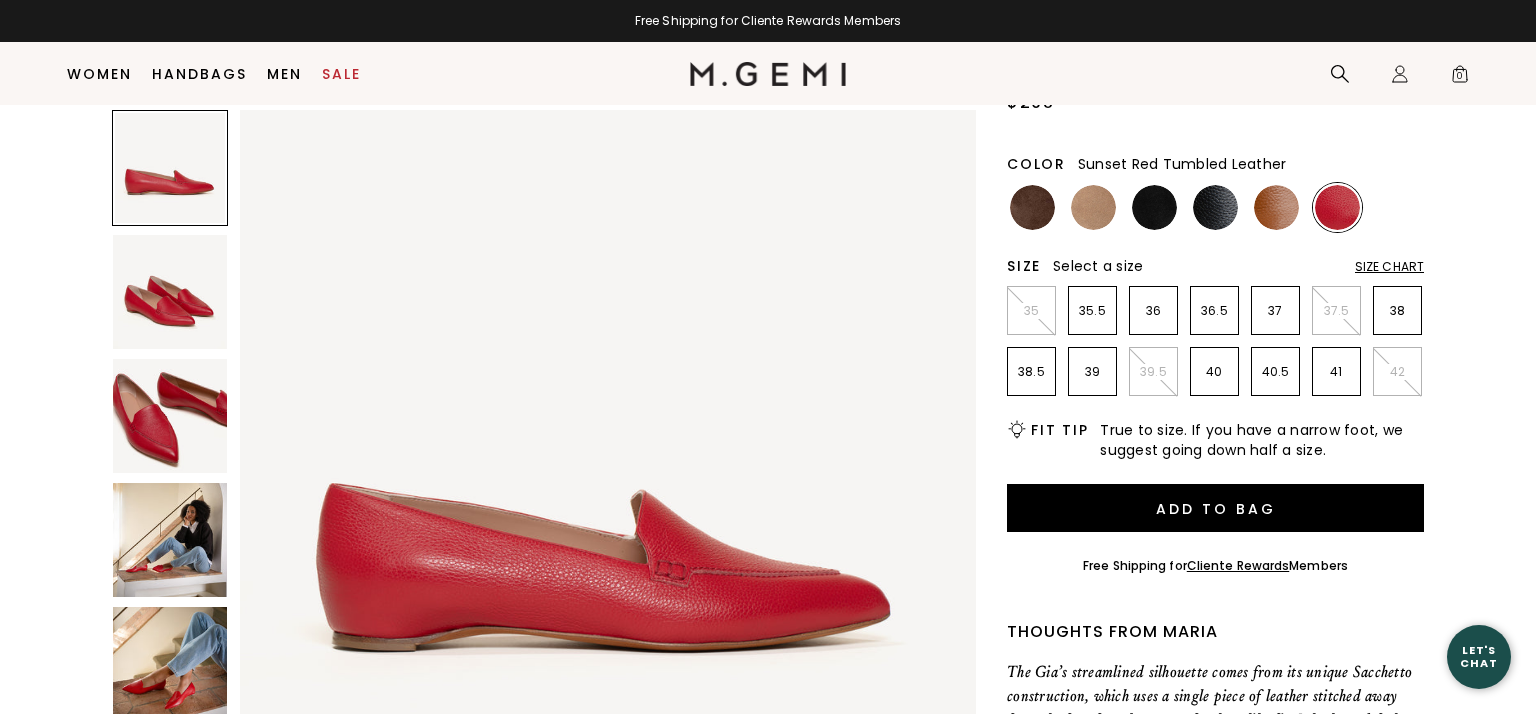 click on "40.5" at bounding box center [1275, 372] 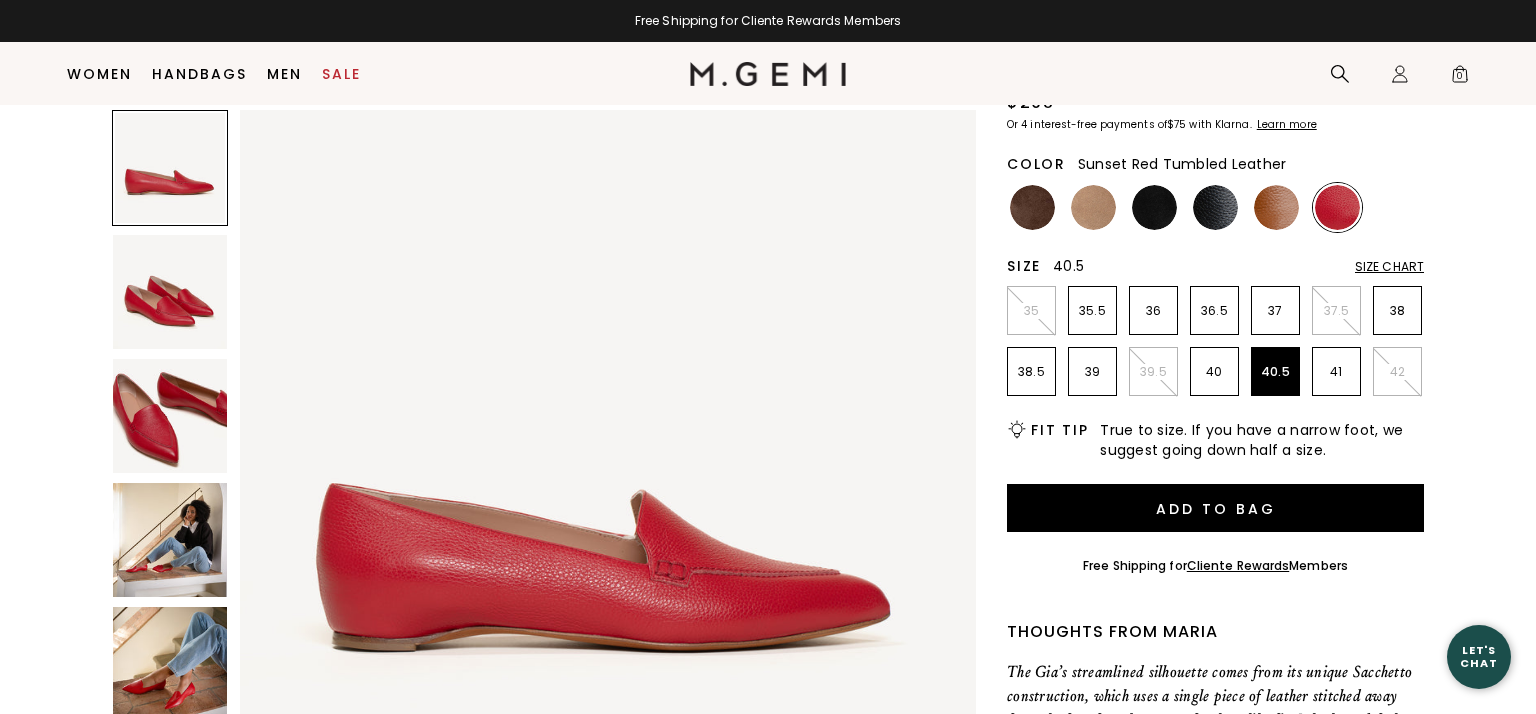 click on "40" at bounding box center (1214, 372) 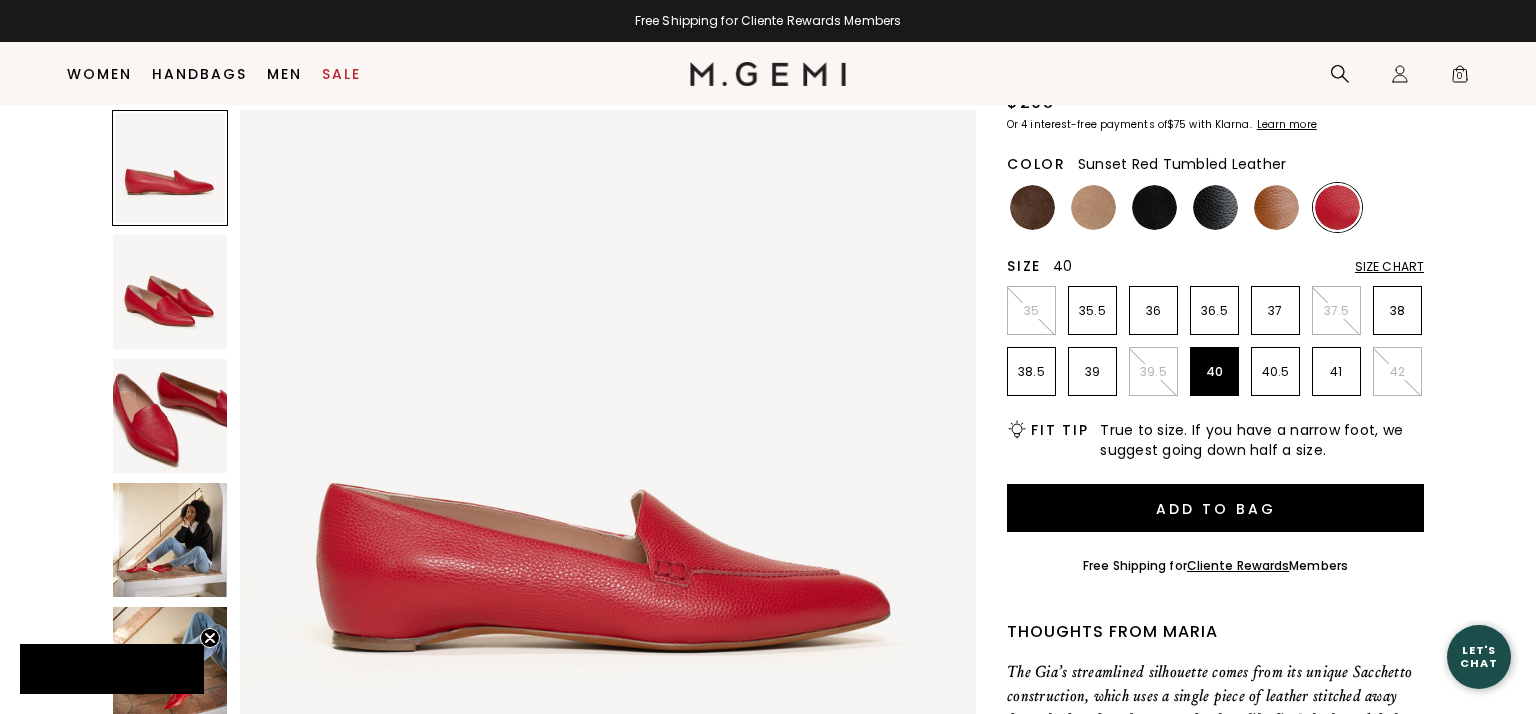 click at bounding box center (170, 292) 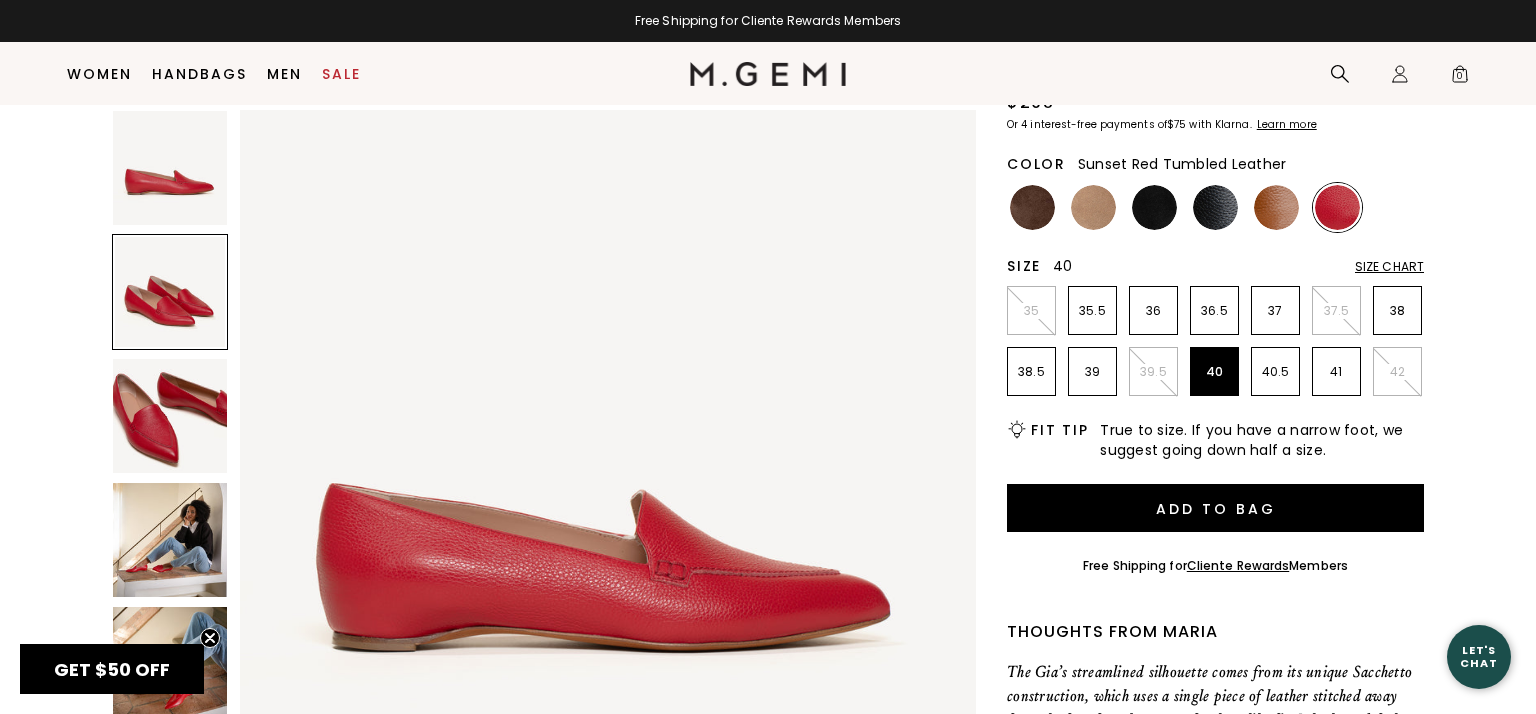 scroll, scrollTop: 756, scrollLeft: 0, axis: vertical 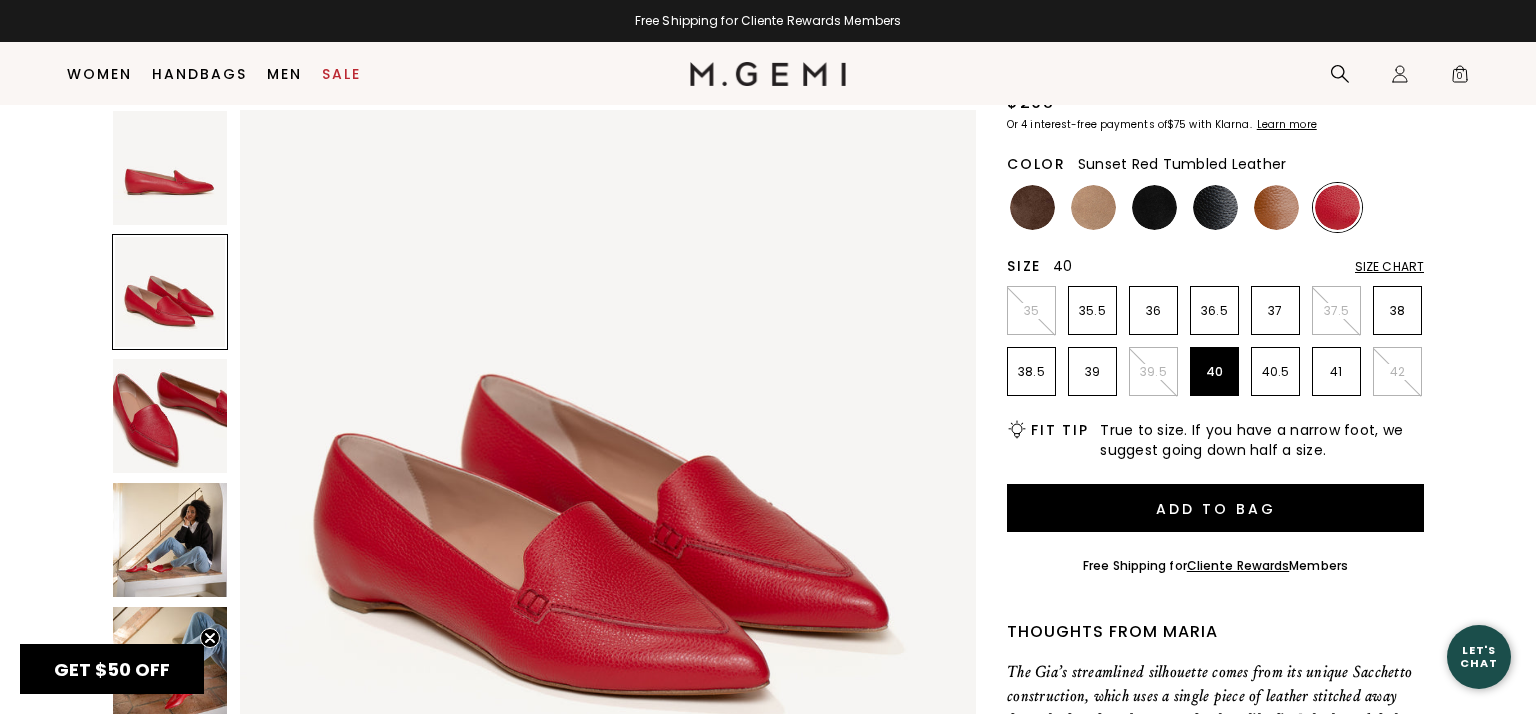 click at bounding box center (170, 416) 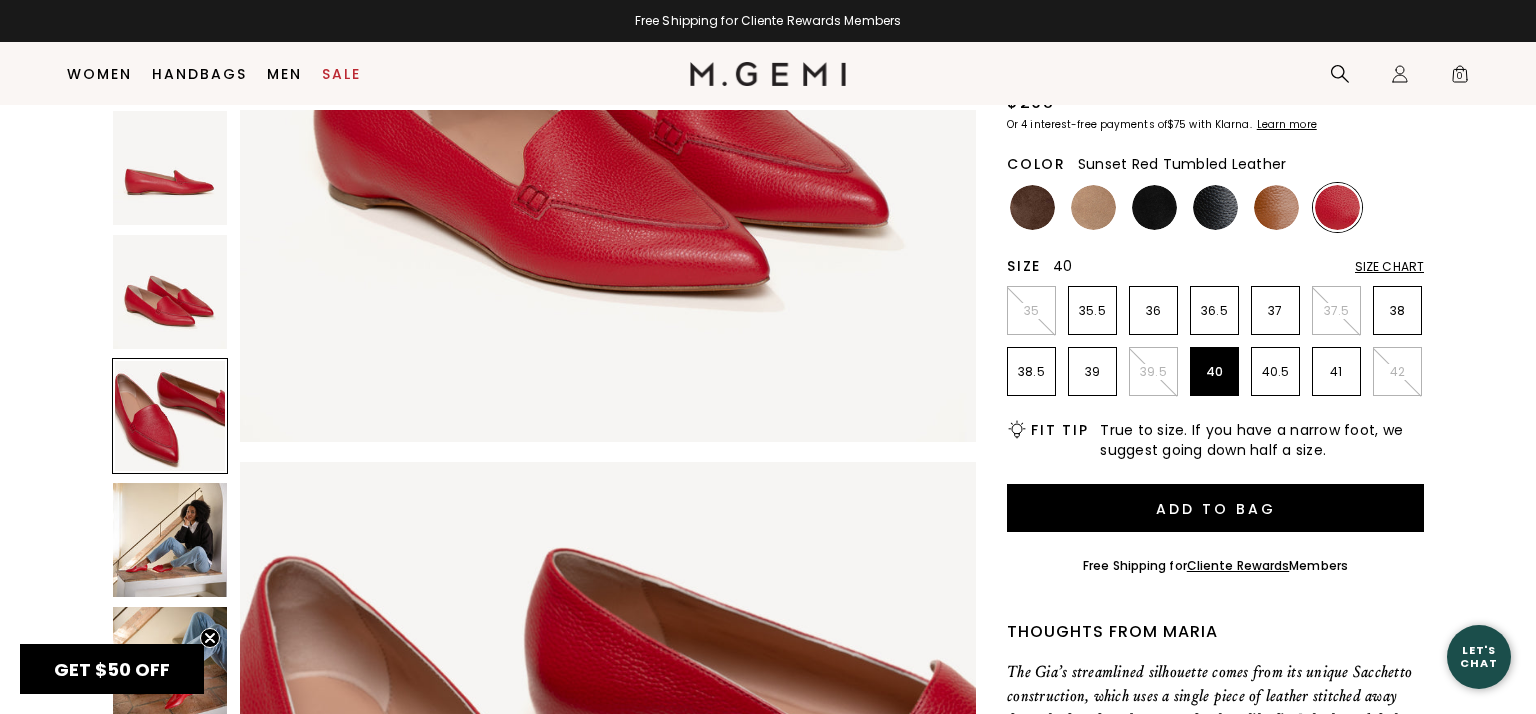 scroll, scrollTop: 1512, scrollLeft: 0, axis: vertical 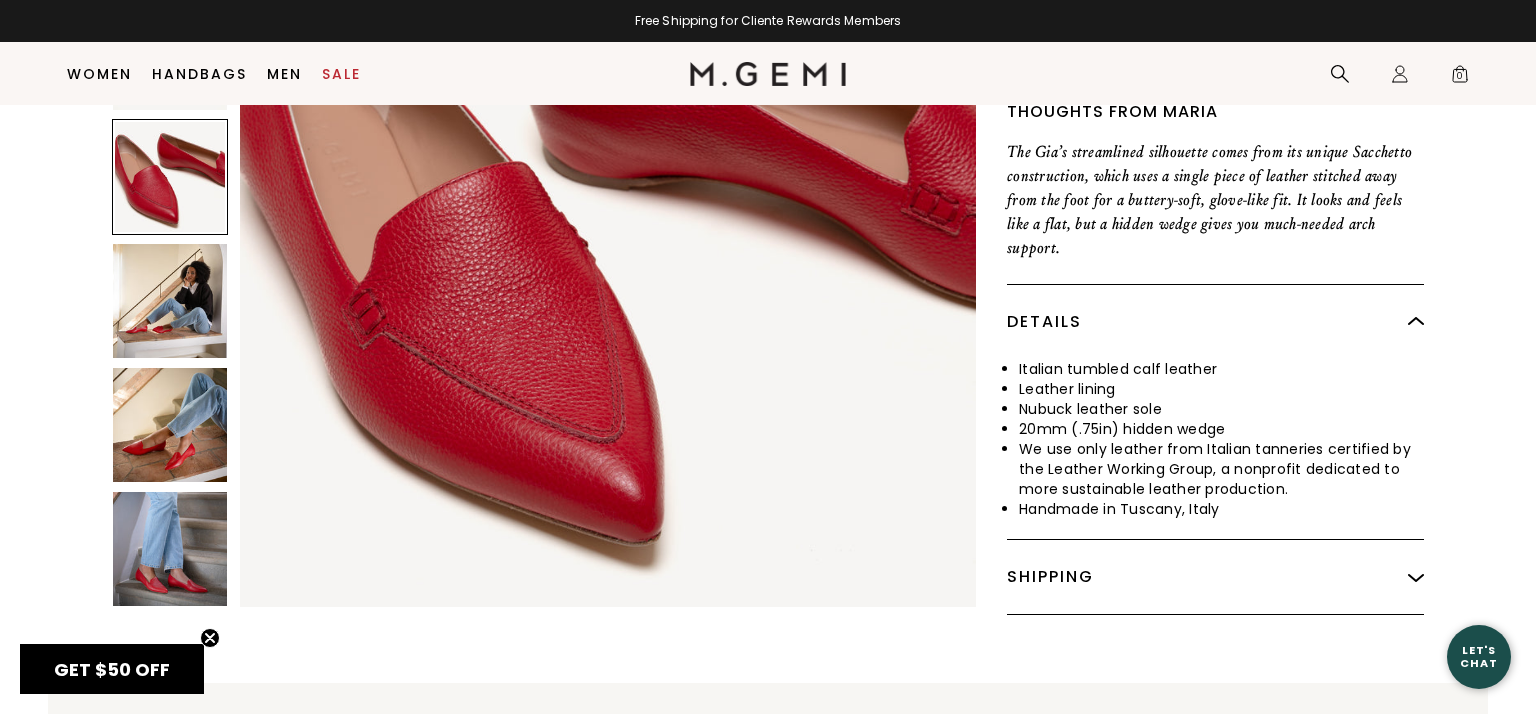 click at bounding box center [170, 301] 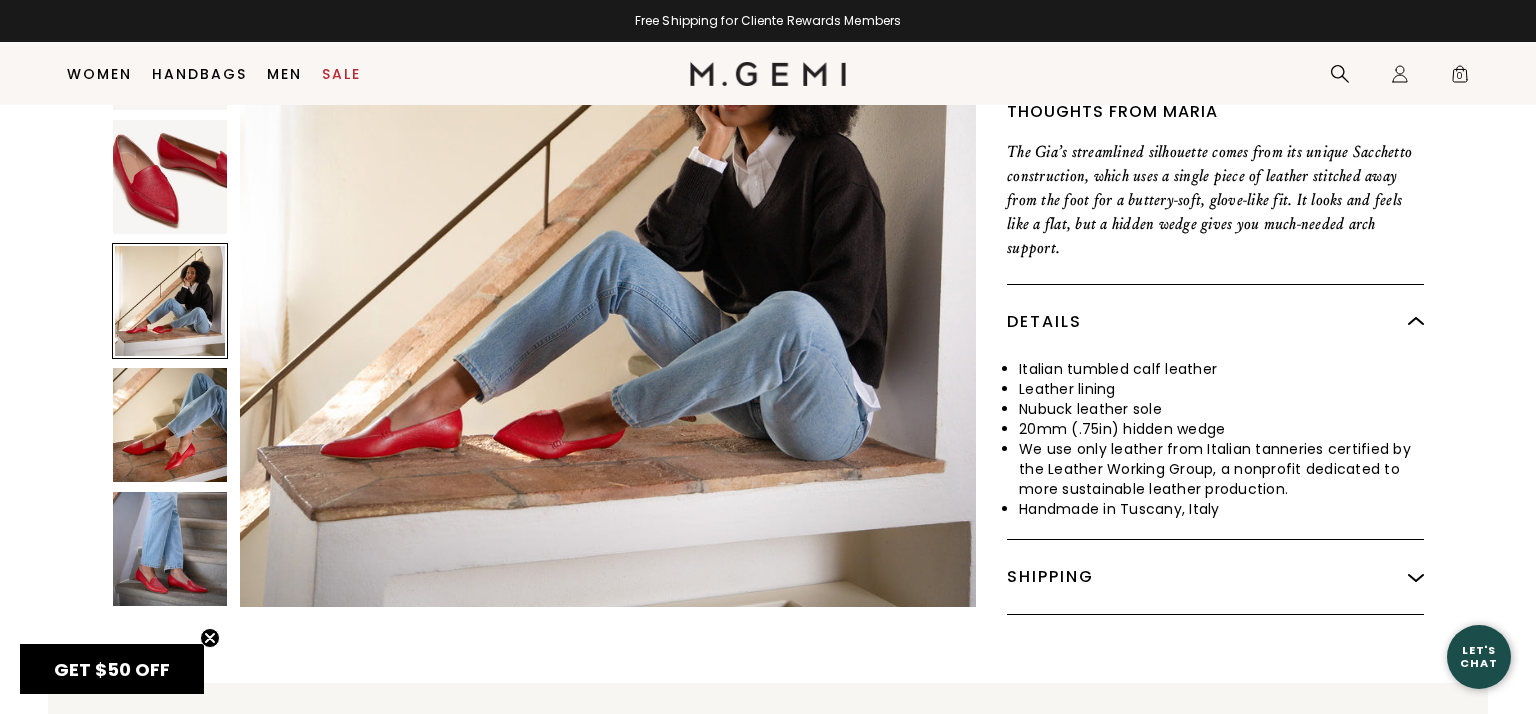 scroll, scrollTop: 2268, scrollLeft: 0, axis: vertical 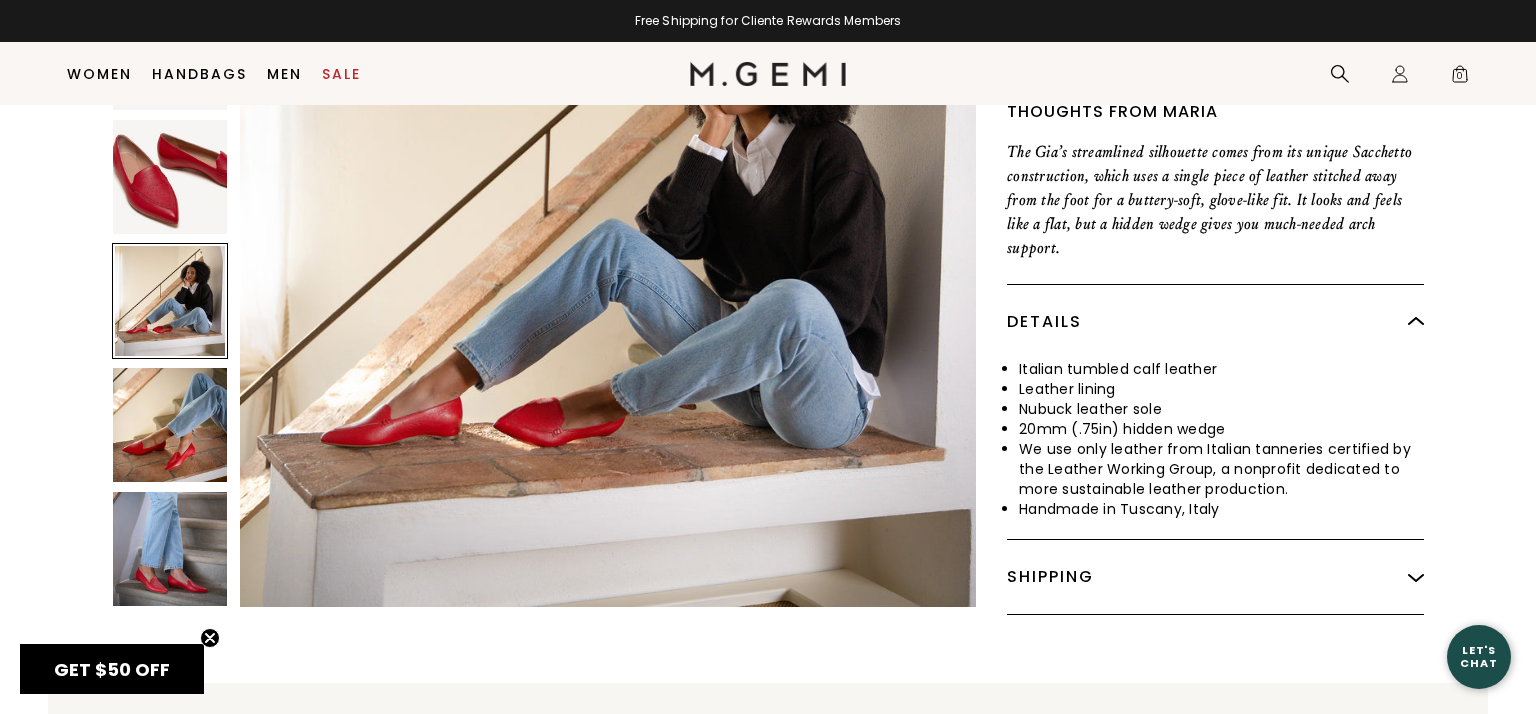 click at bounding box center (170, 425) 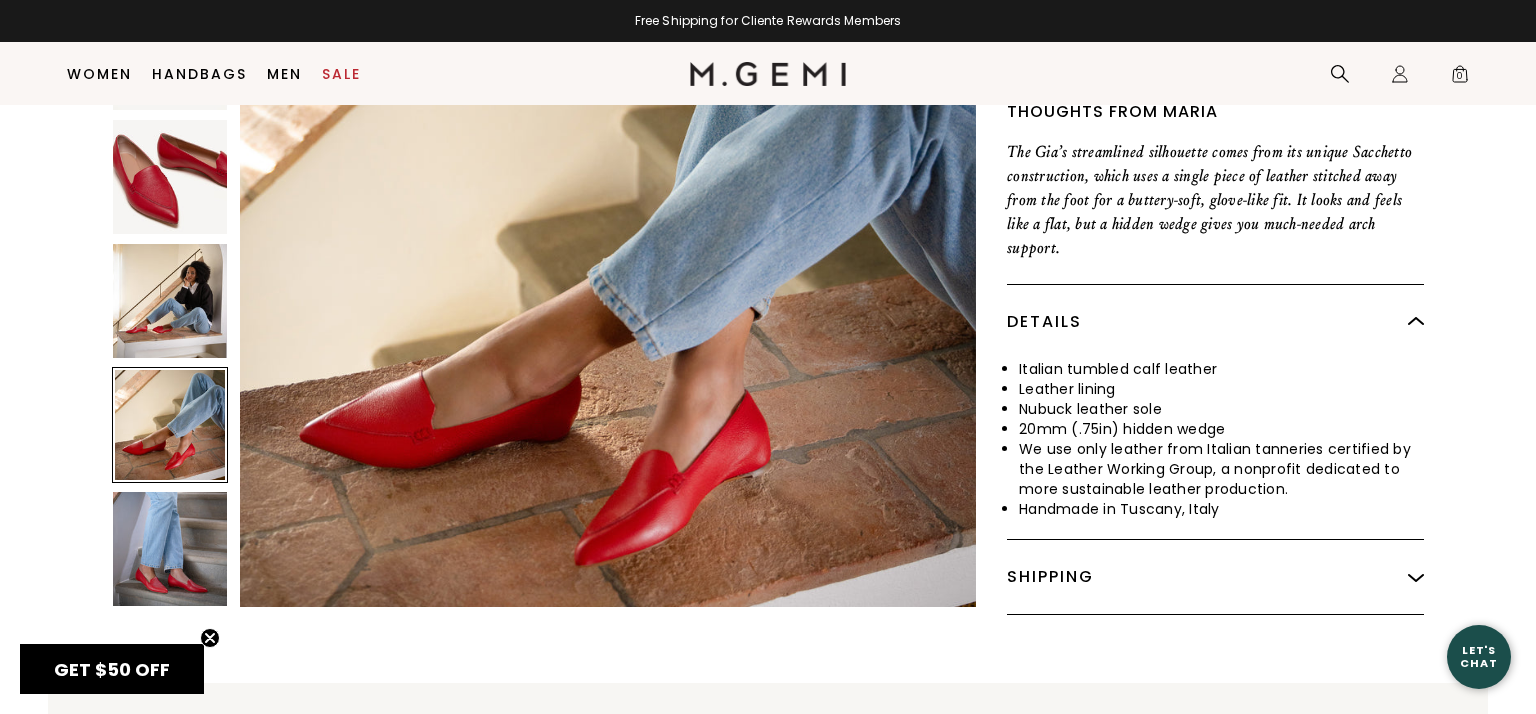 scroll, scrollTop: 3024, scrollLeft: 0, axis: vertical 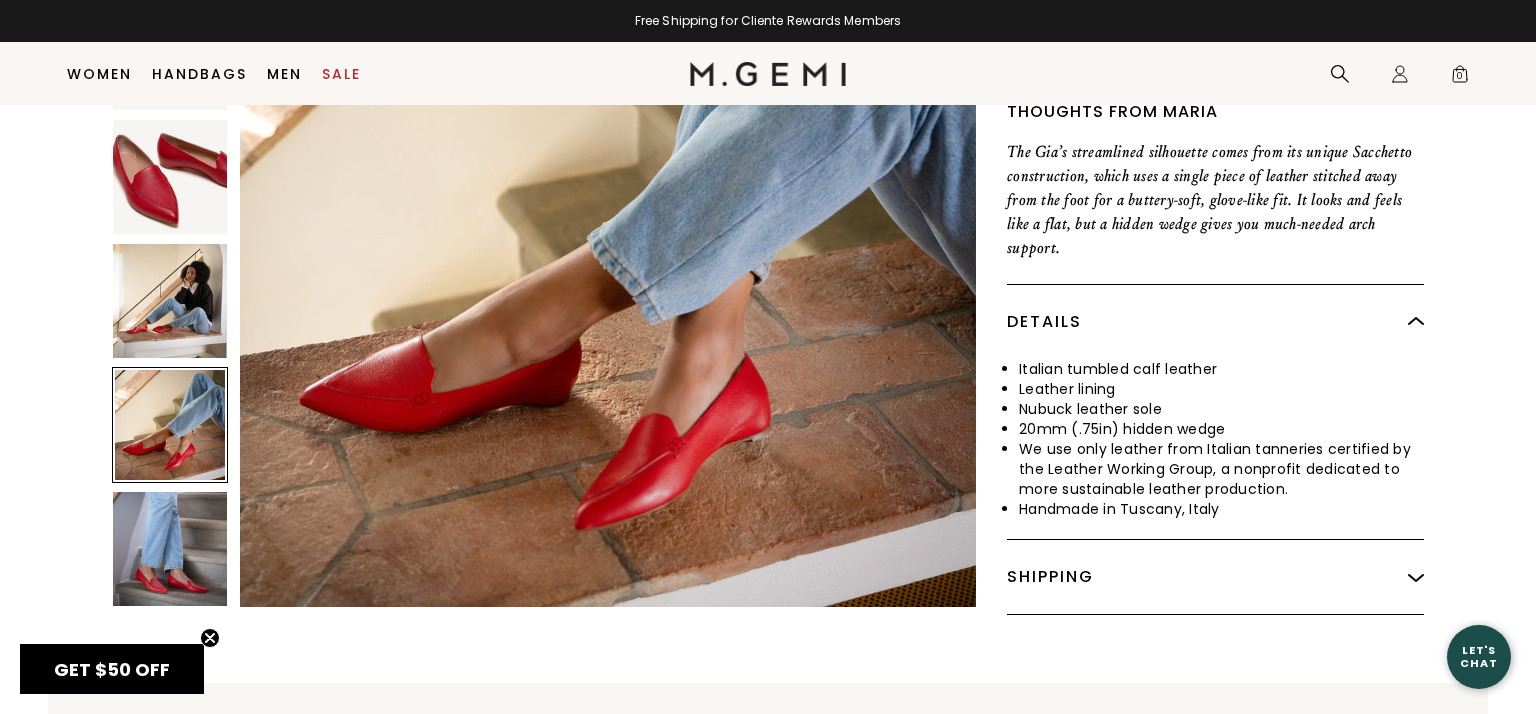 click at bounding box center [170, 549] 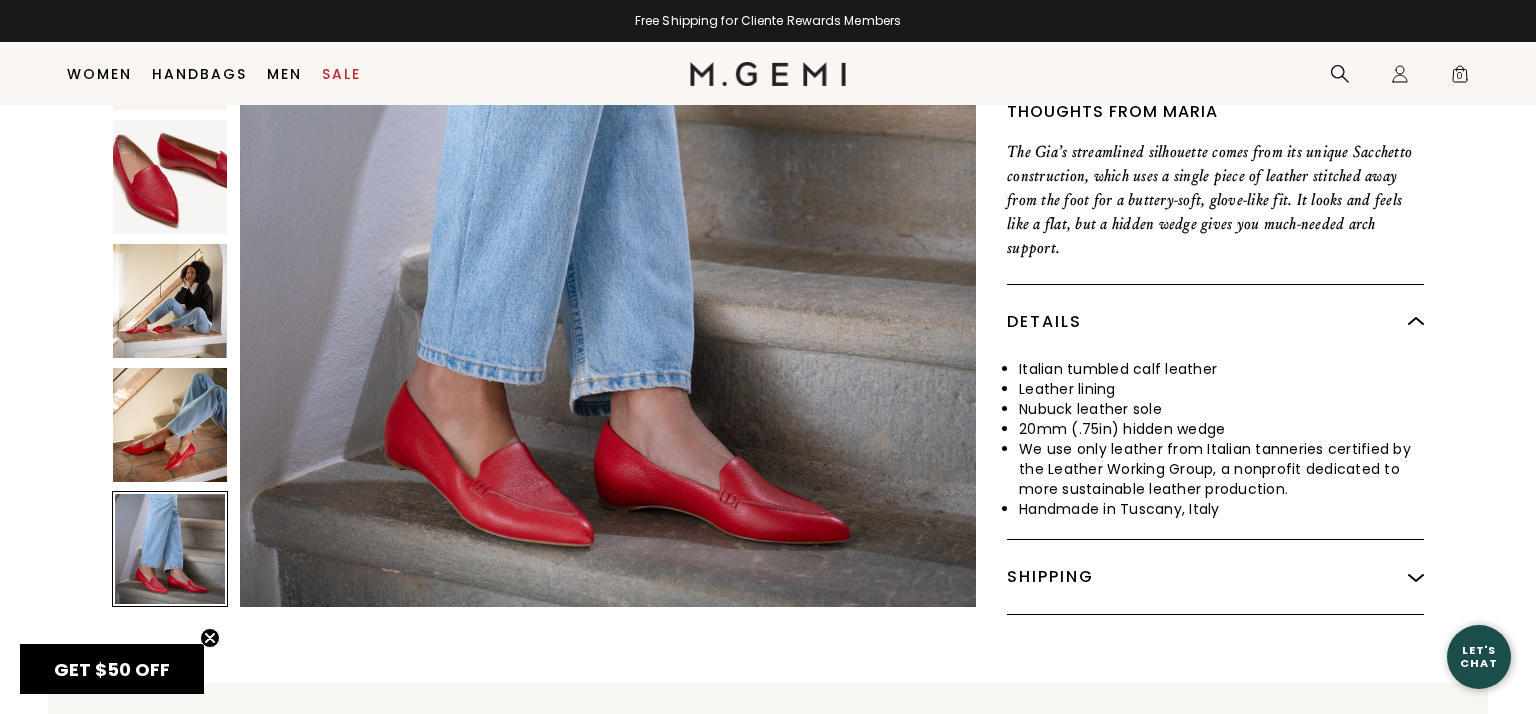 scroll, scrollTop: 3780, scrollLeft: 0, axis: vertical 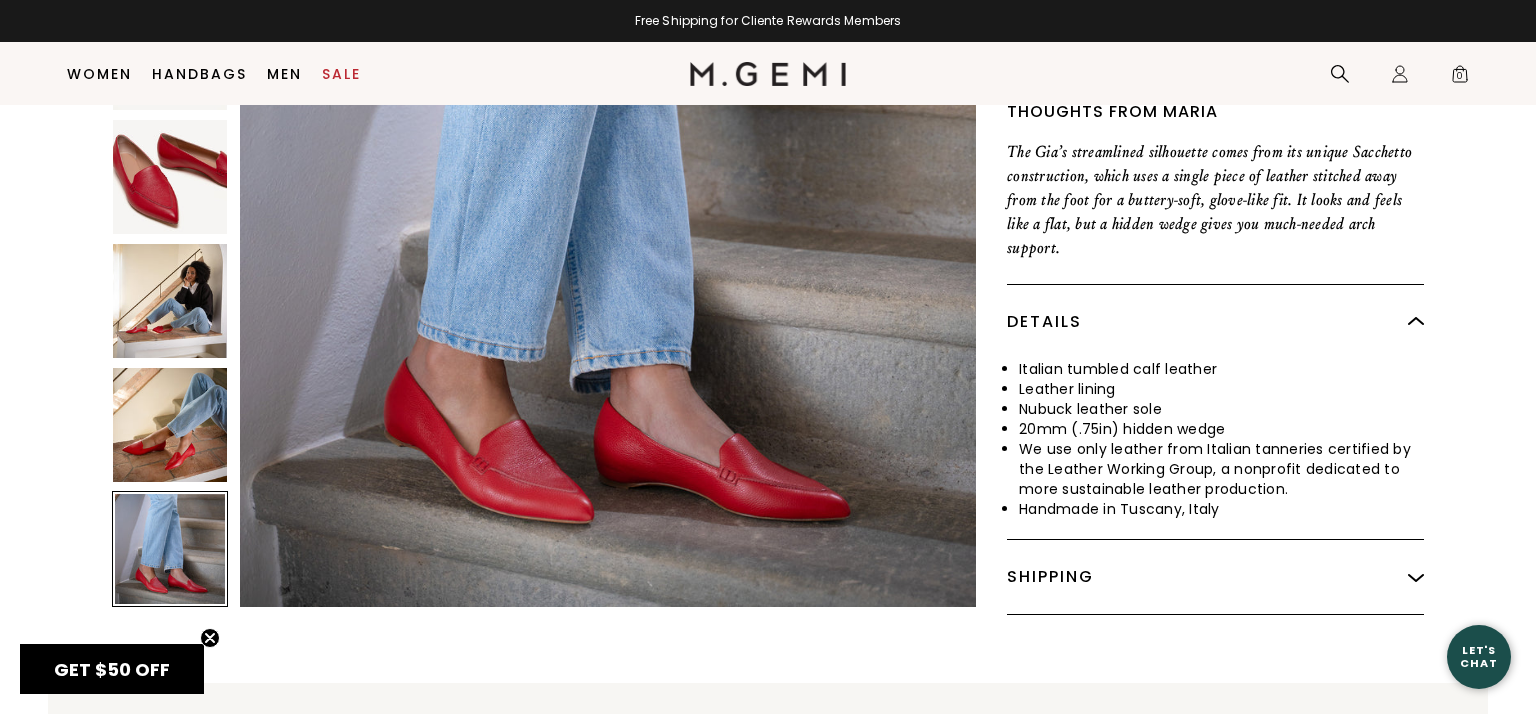 click at bounding box center [170, 425] 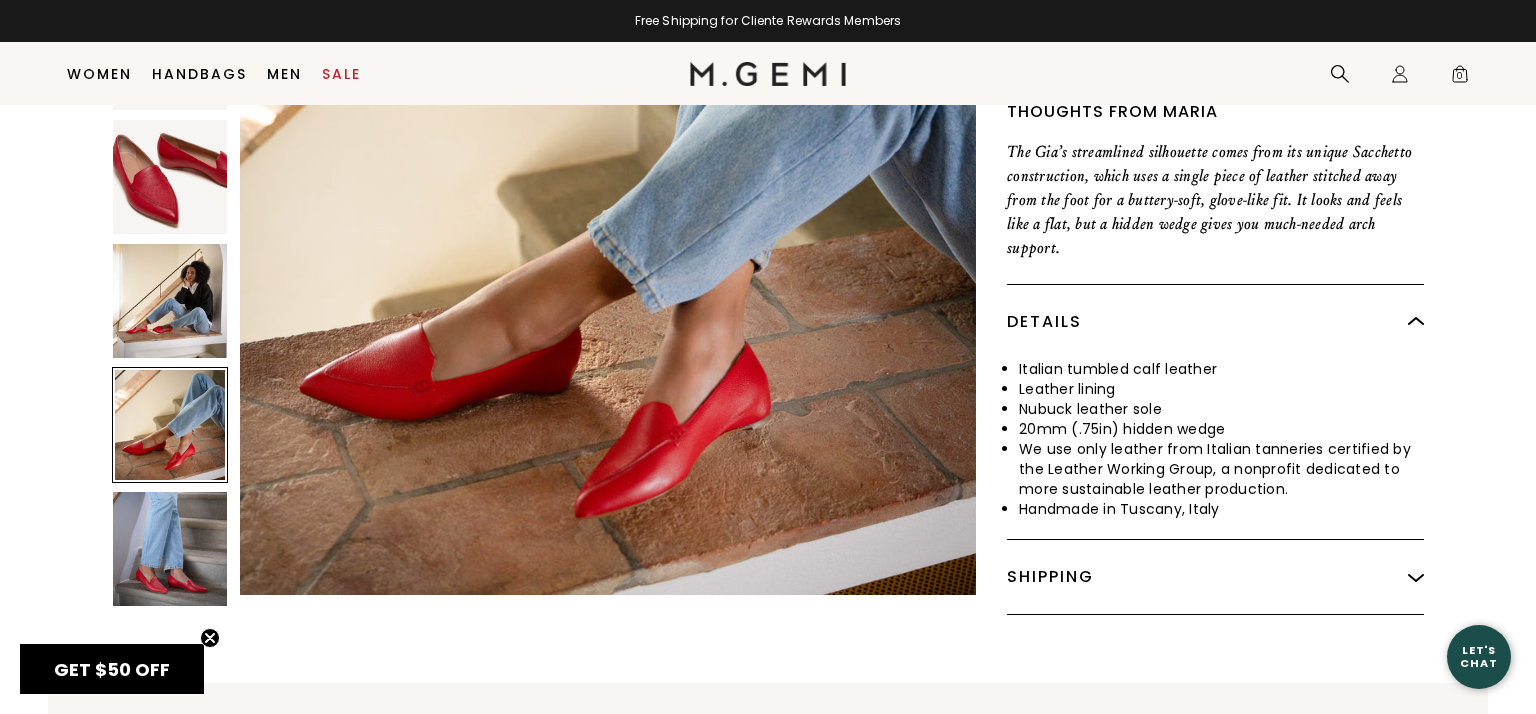 scroll, scrollTop: 3024, scrollLeft: 0, axis: vertical 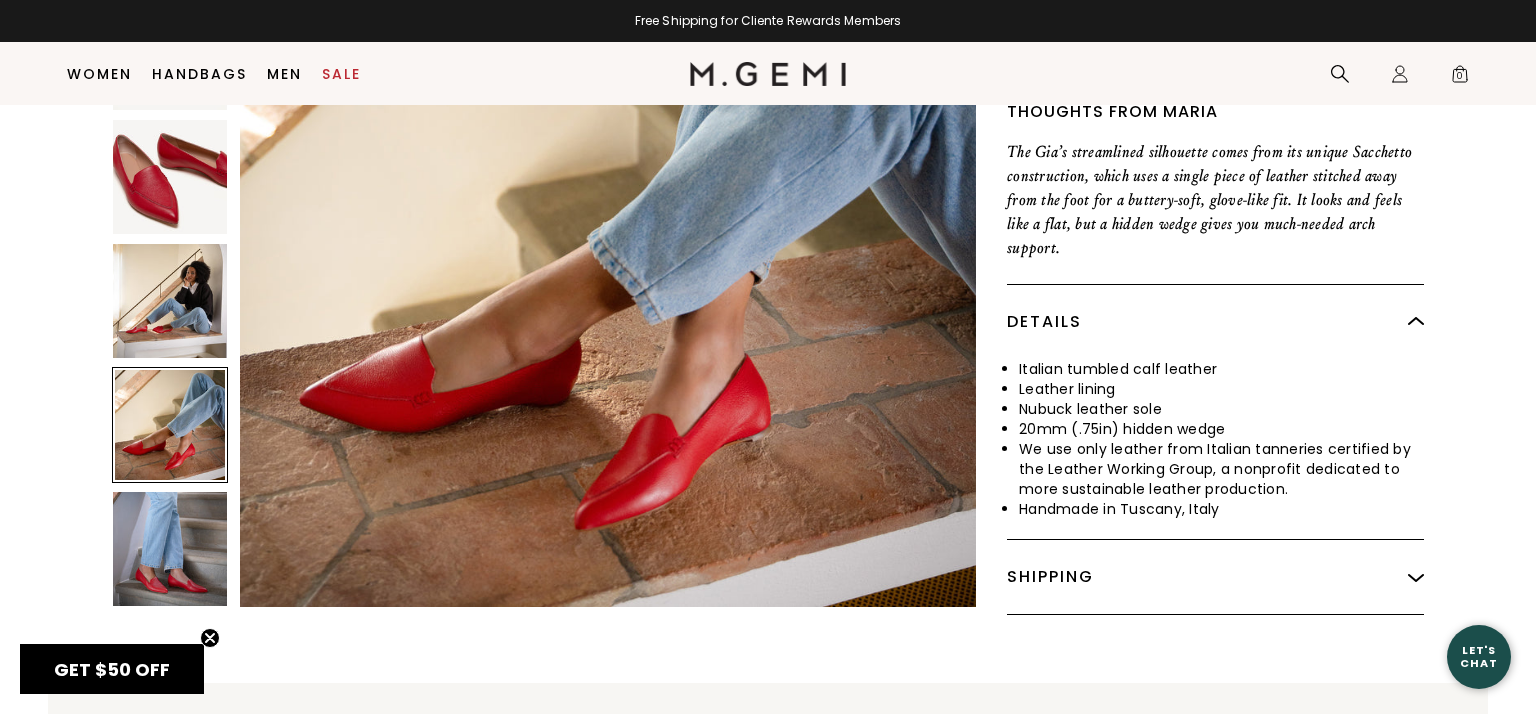 click at bounding box center (170, 301) 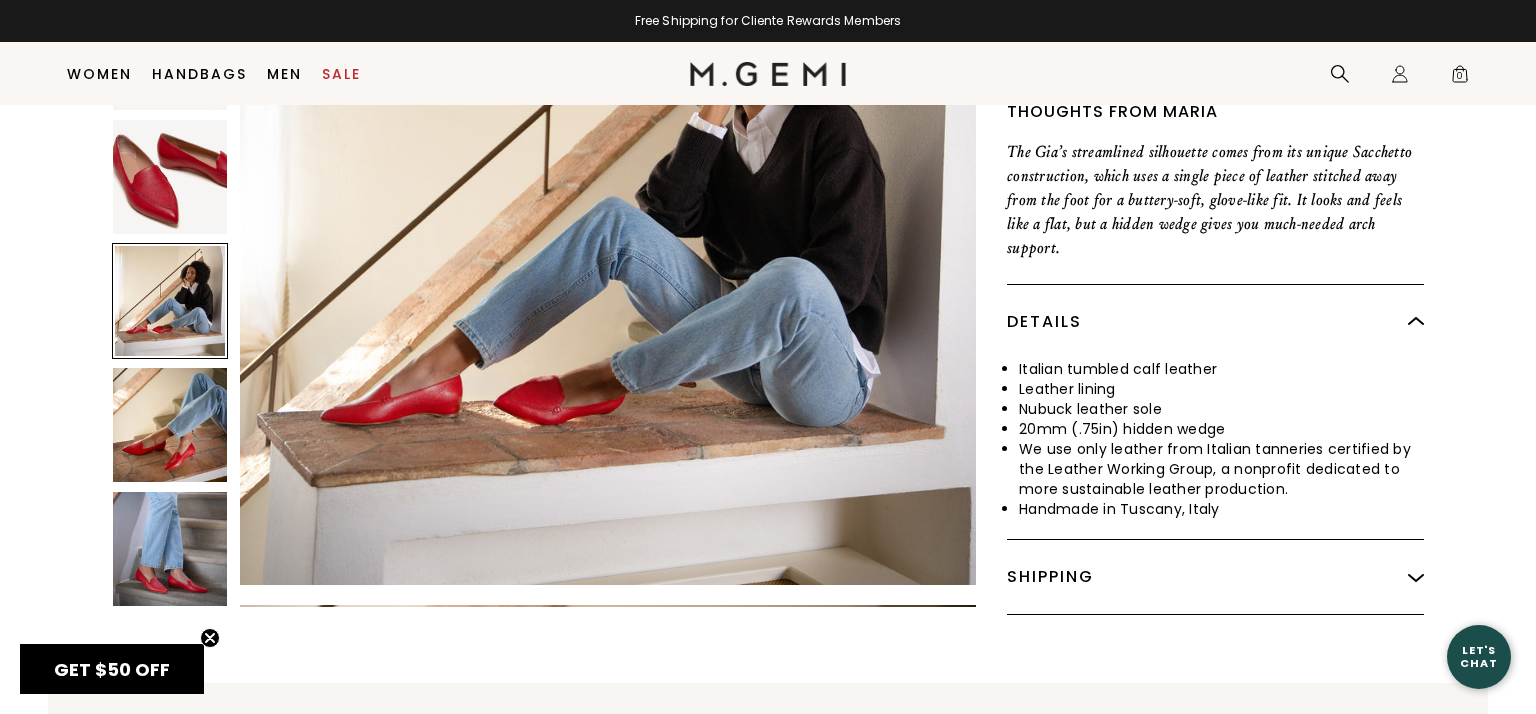 scroll, scrollTop: 2268, scrollLeft: 0, axis: vertical 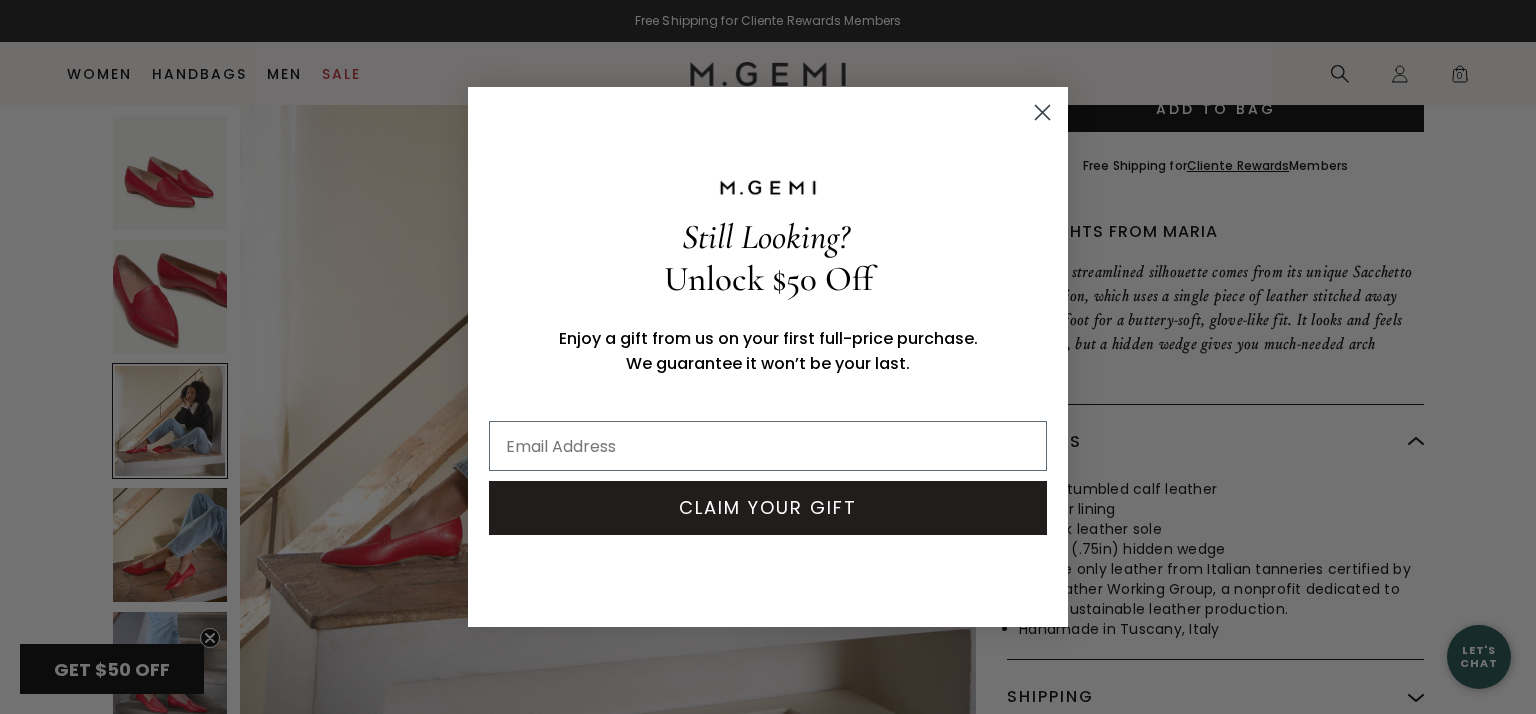 click 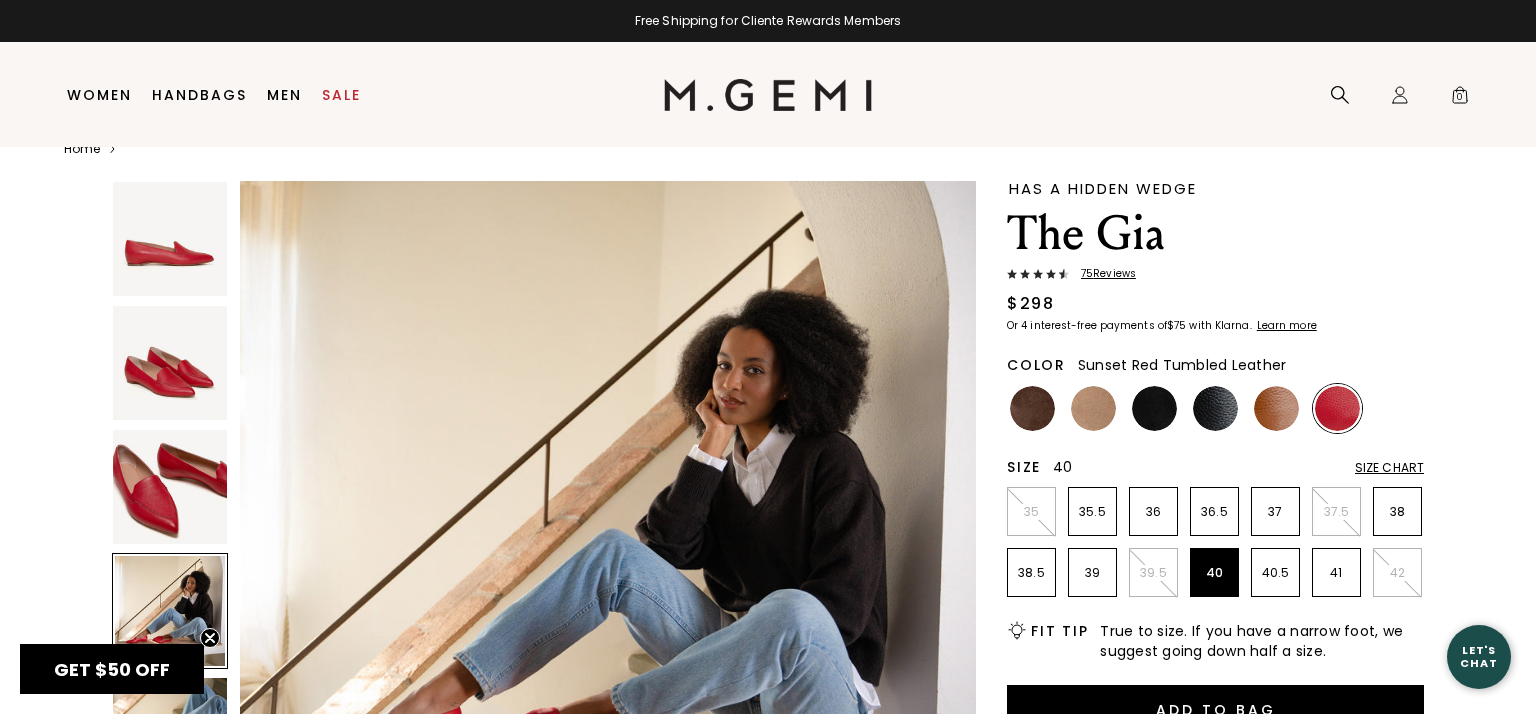 scroll, scrollTop: 6, scrollLeft: 0, axis: vertical 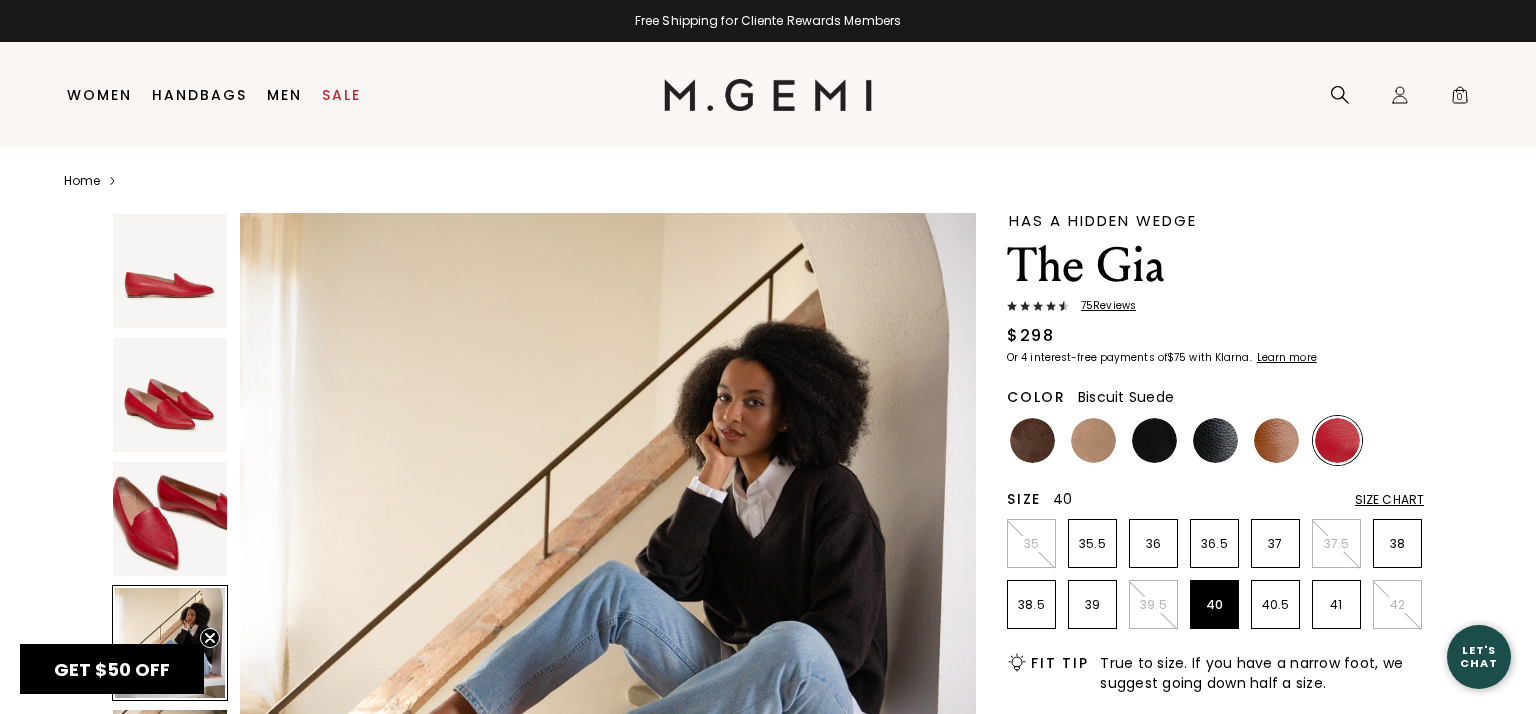 click at bounding box center [1093, 440] 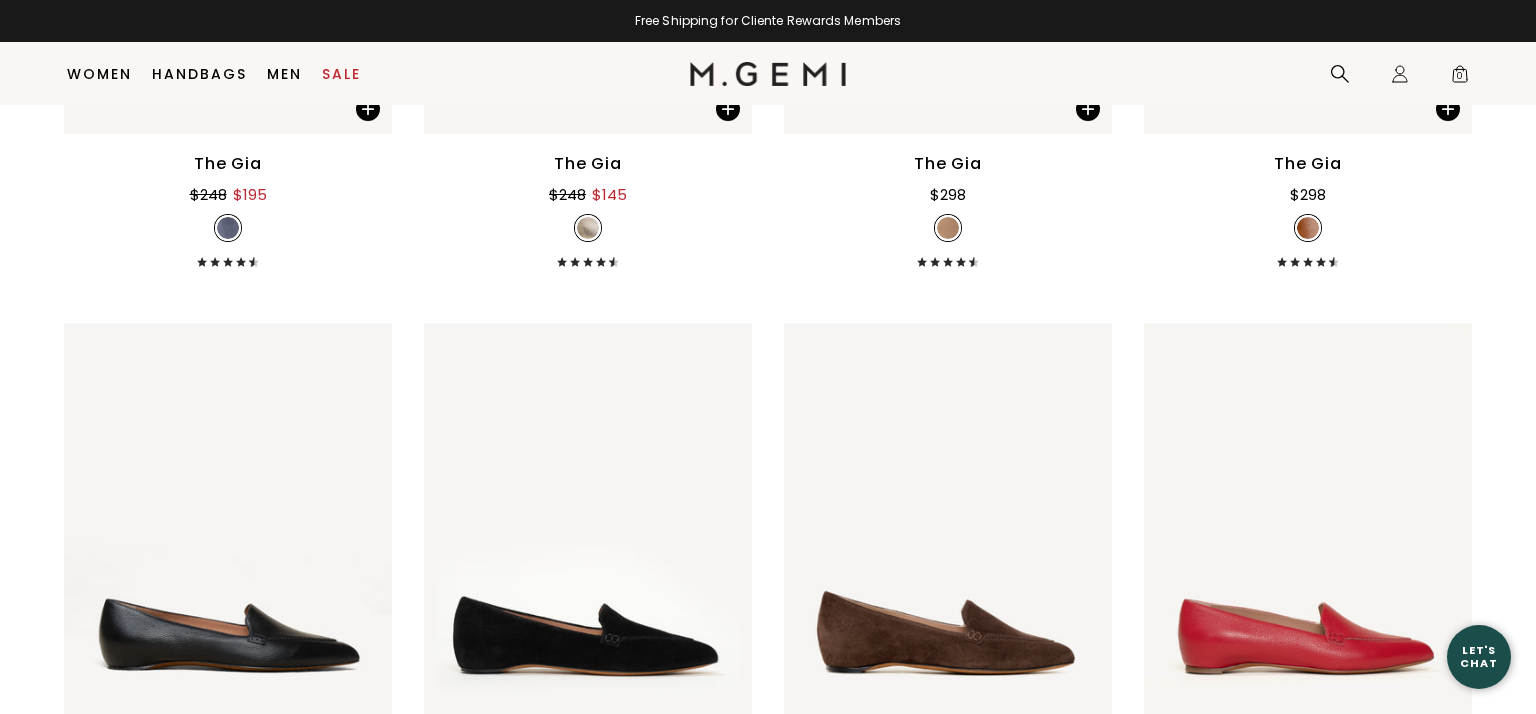 scroll, scrollTop: 396, scrollLeft: 0, axis: vertical 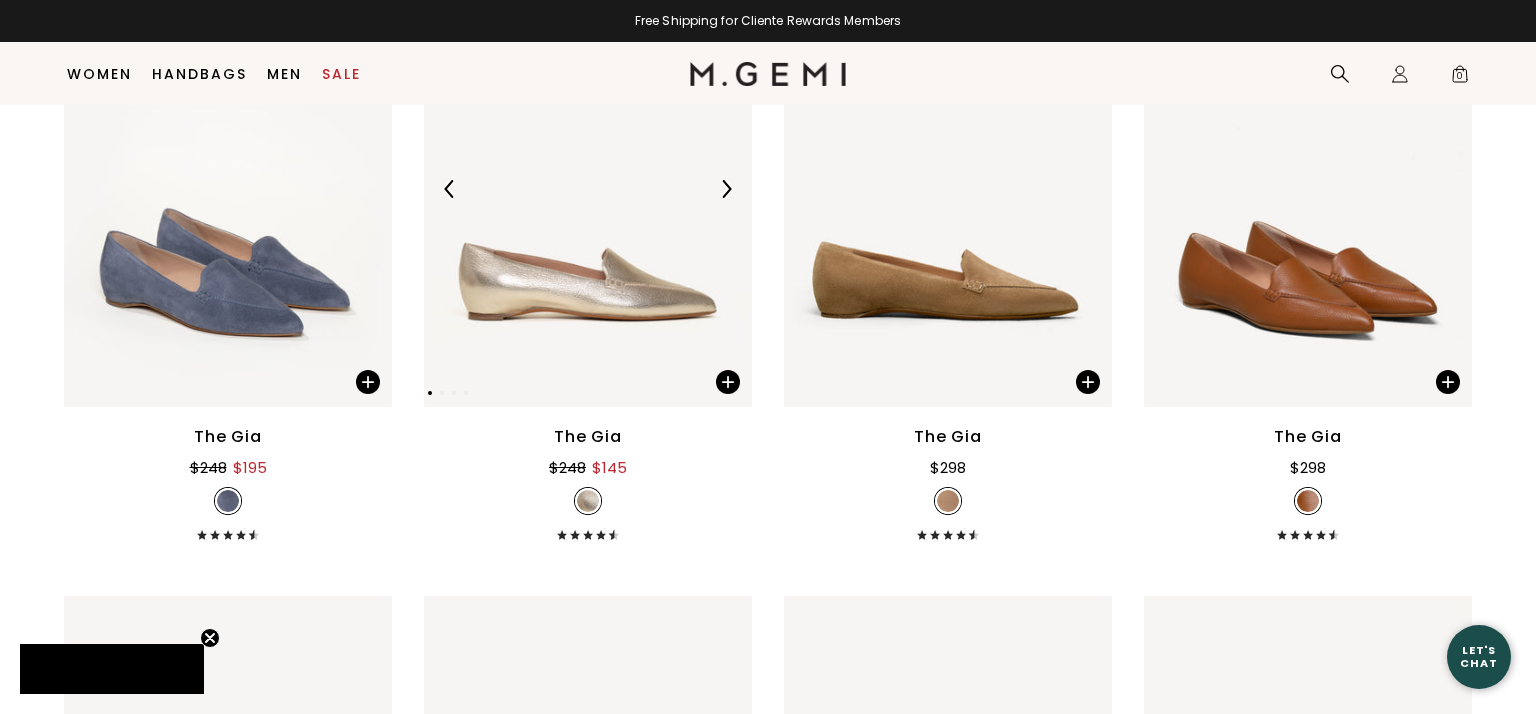 click at bounding box center [588, 188] 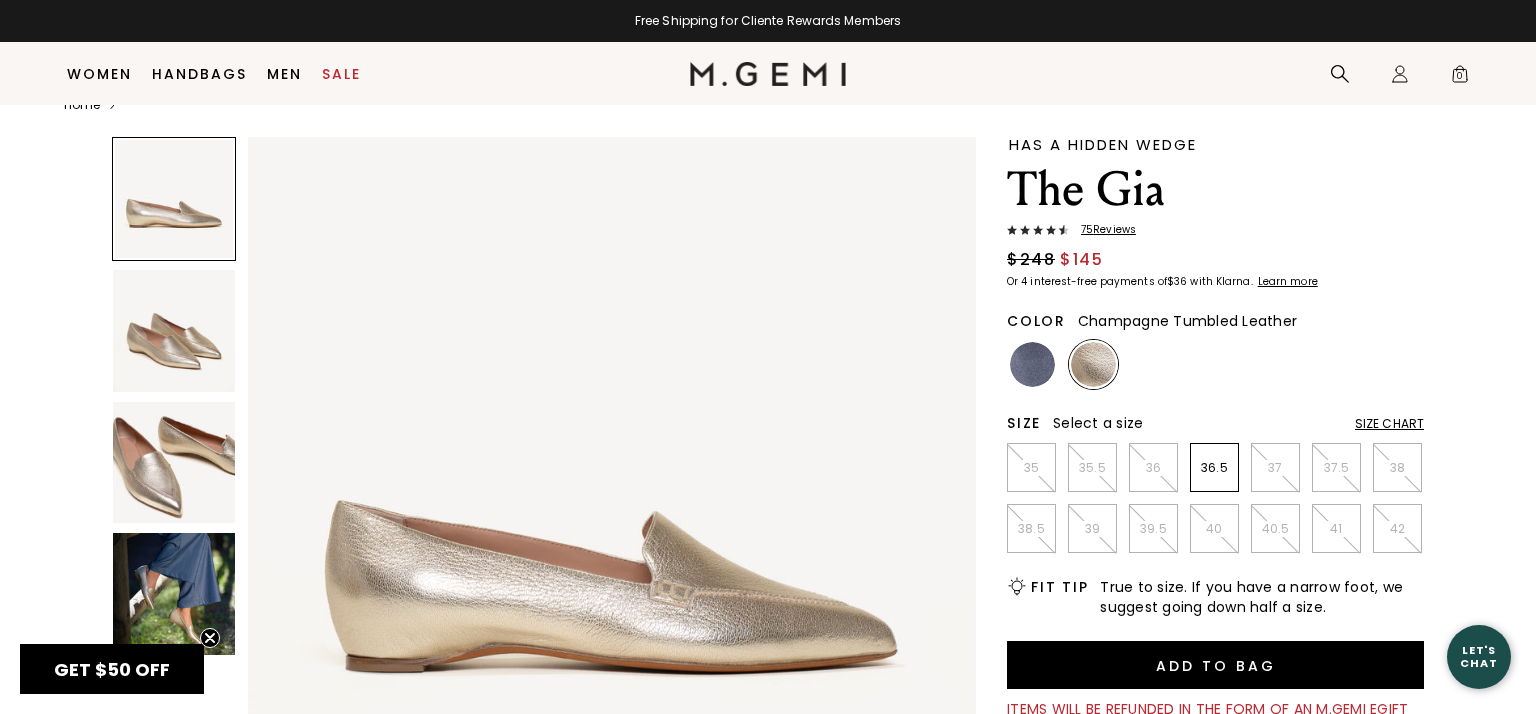 scroll, scrollTop: 77, scrollLeft: 0, axis: vertical 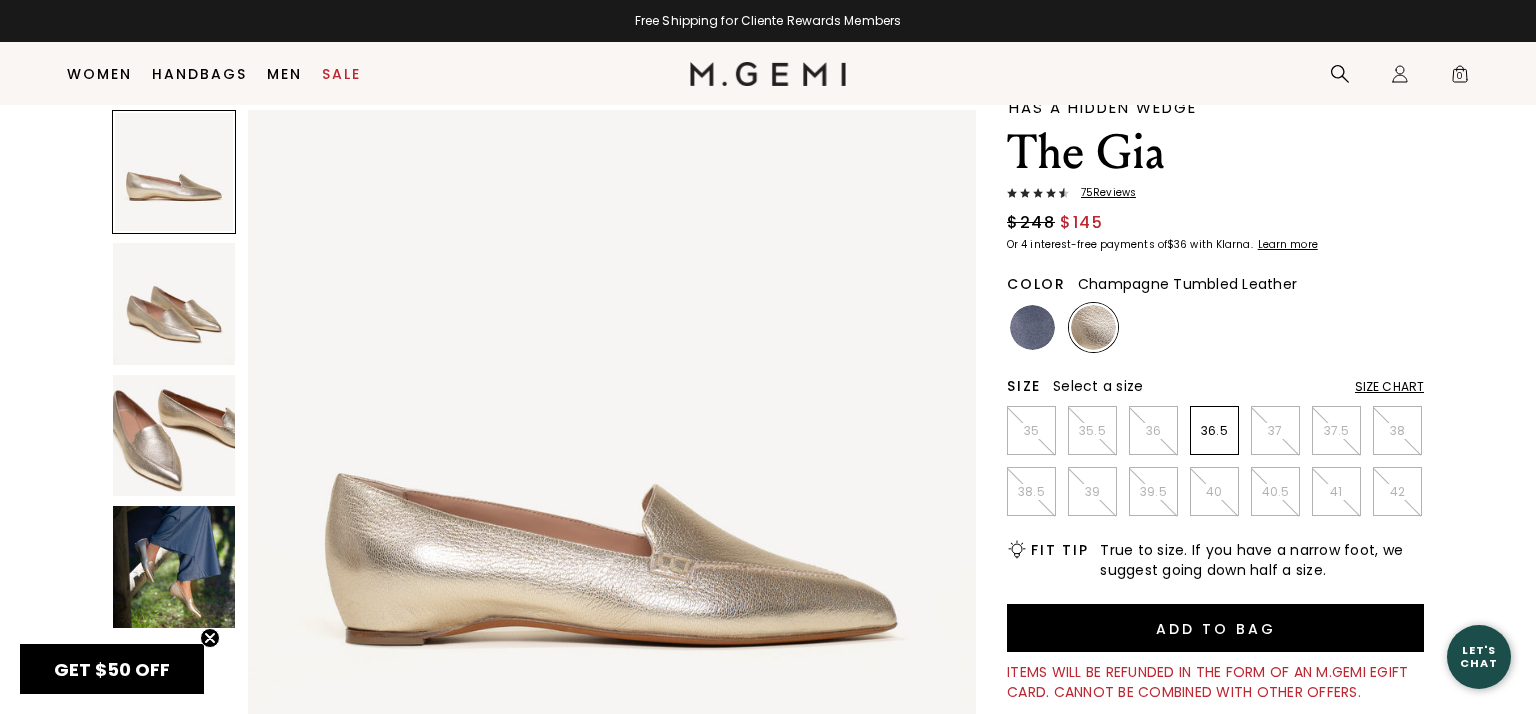 click at bounding box center [174, 304] 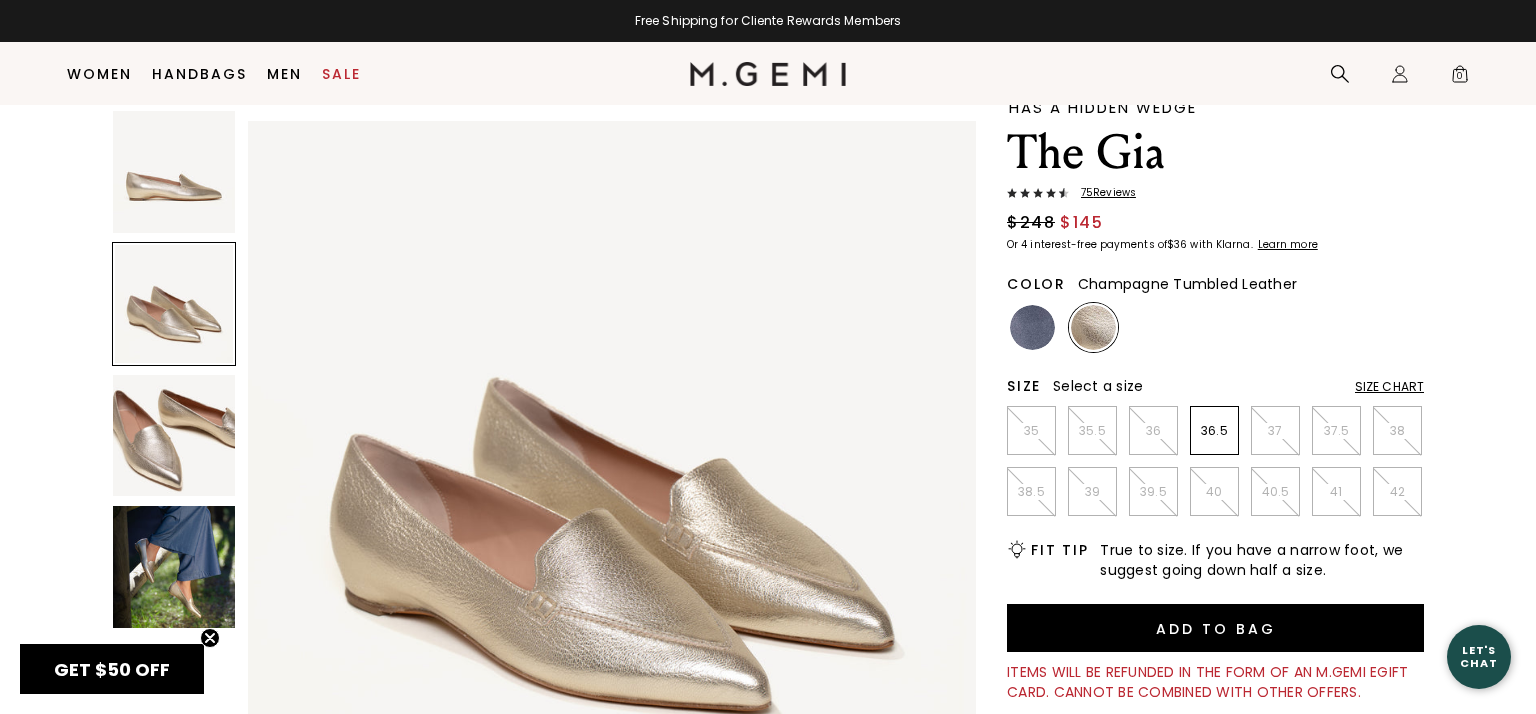 scroll, scrollTop: 748, scrollLeft: 0, axis: vertical 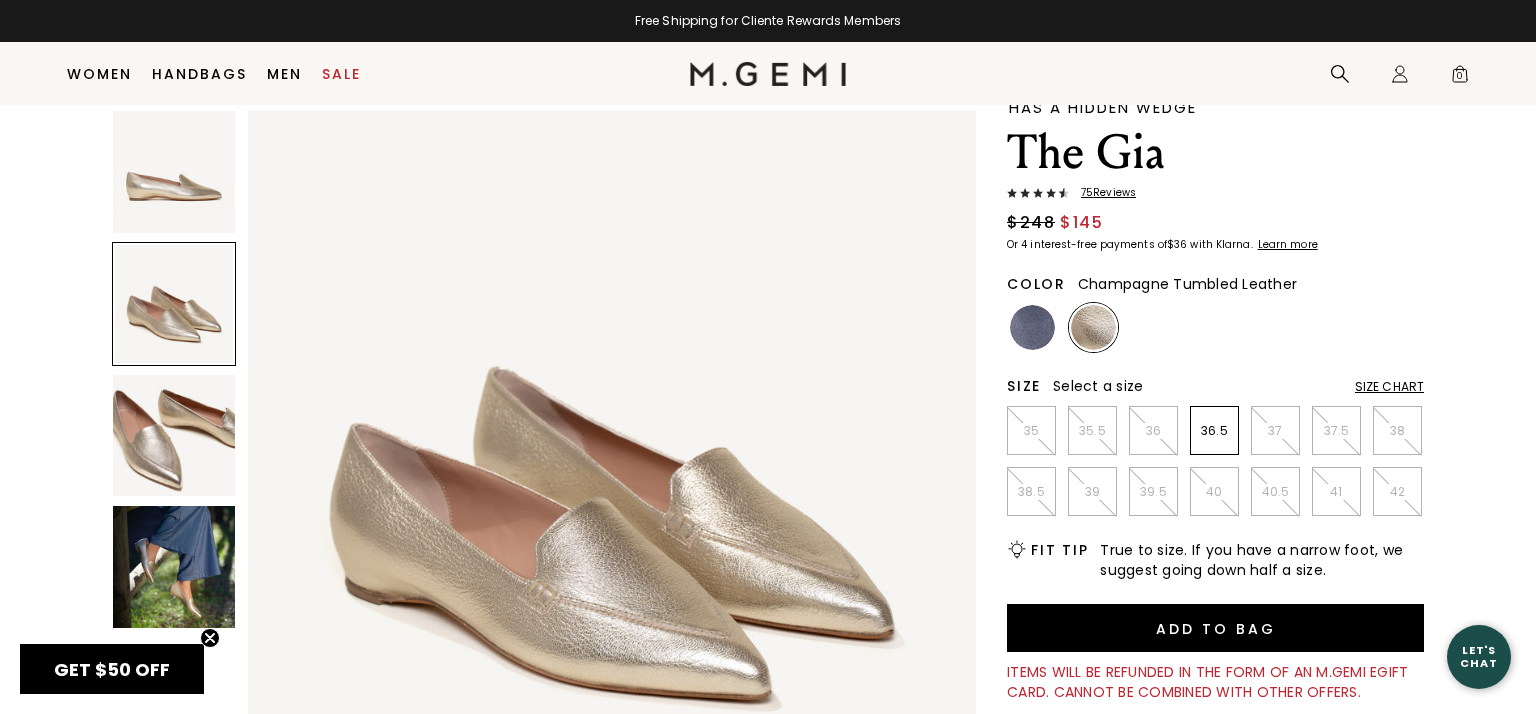 click at bounding box center [174, 304] 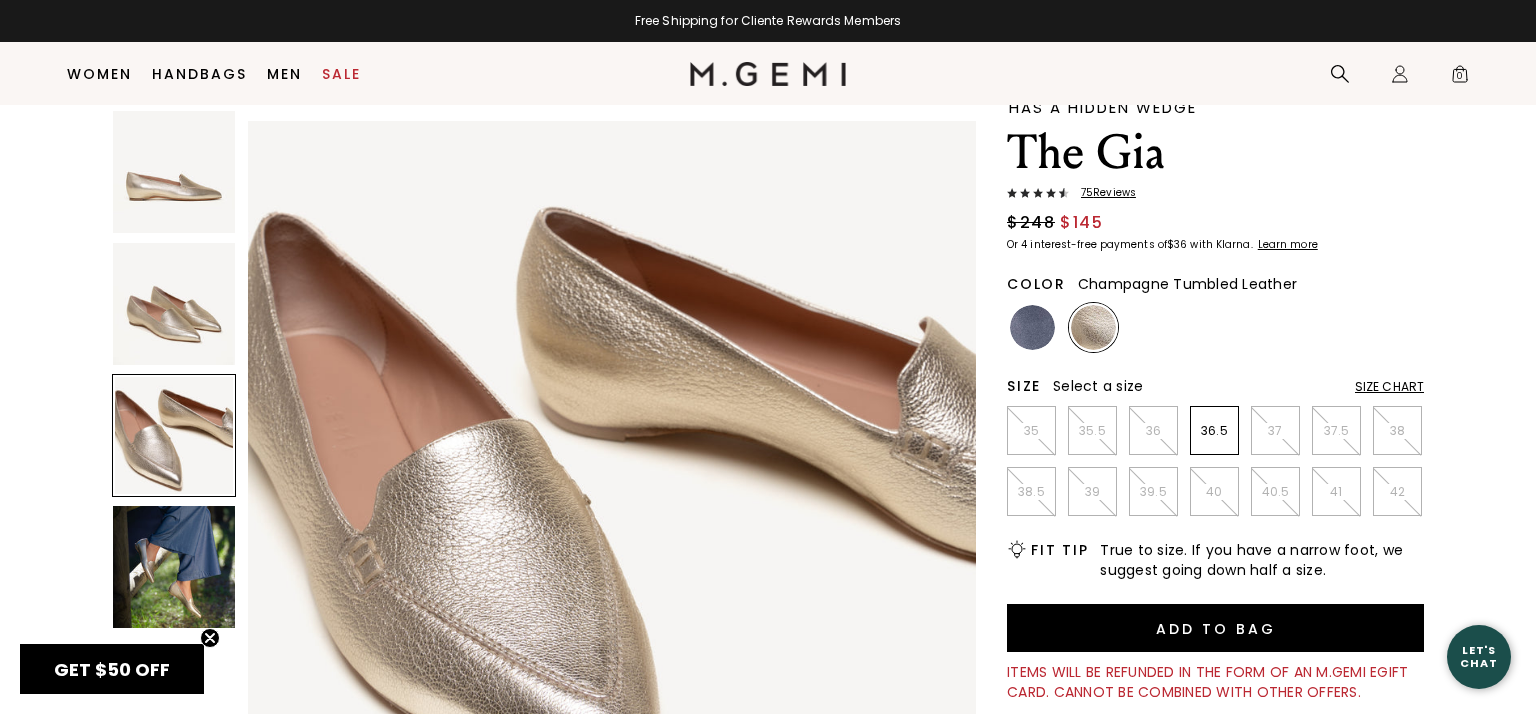 scroll, scrollTop: 1496, scrollLeft: 0, axis: vertical 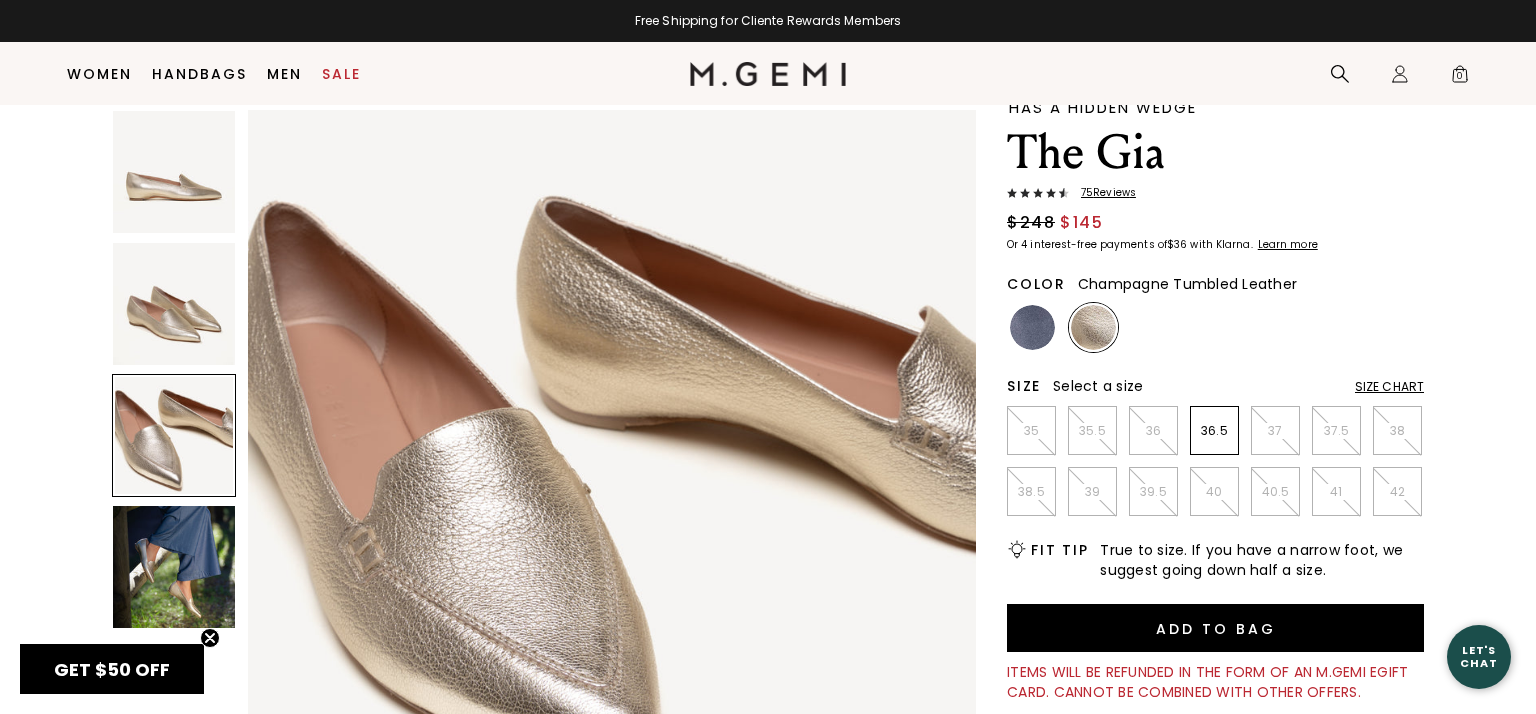 click at bounding box center (174, 567) 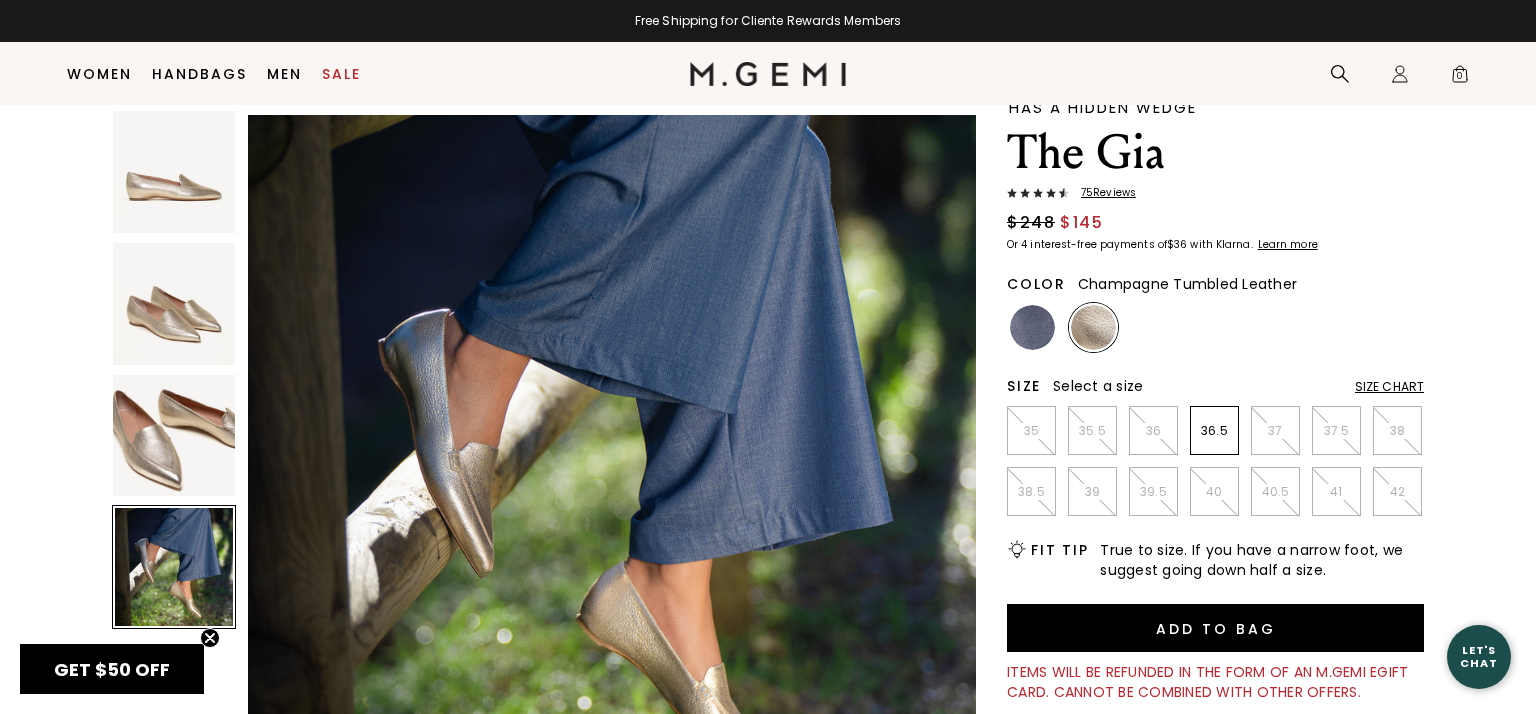 scroll, scrollTop: 2244, scrollLeft: 0, axis: vertical 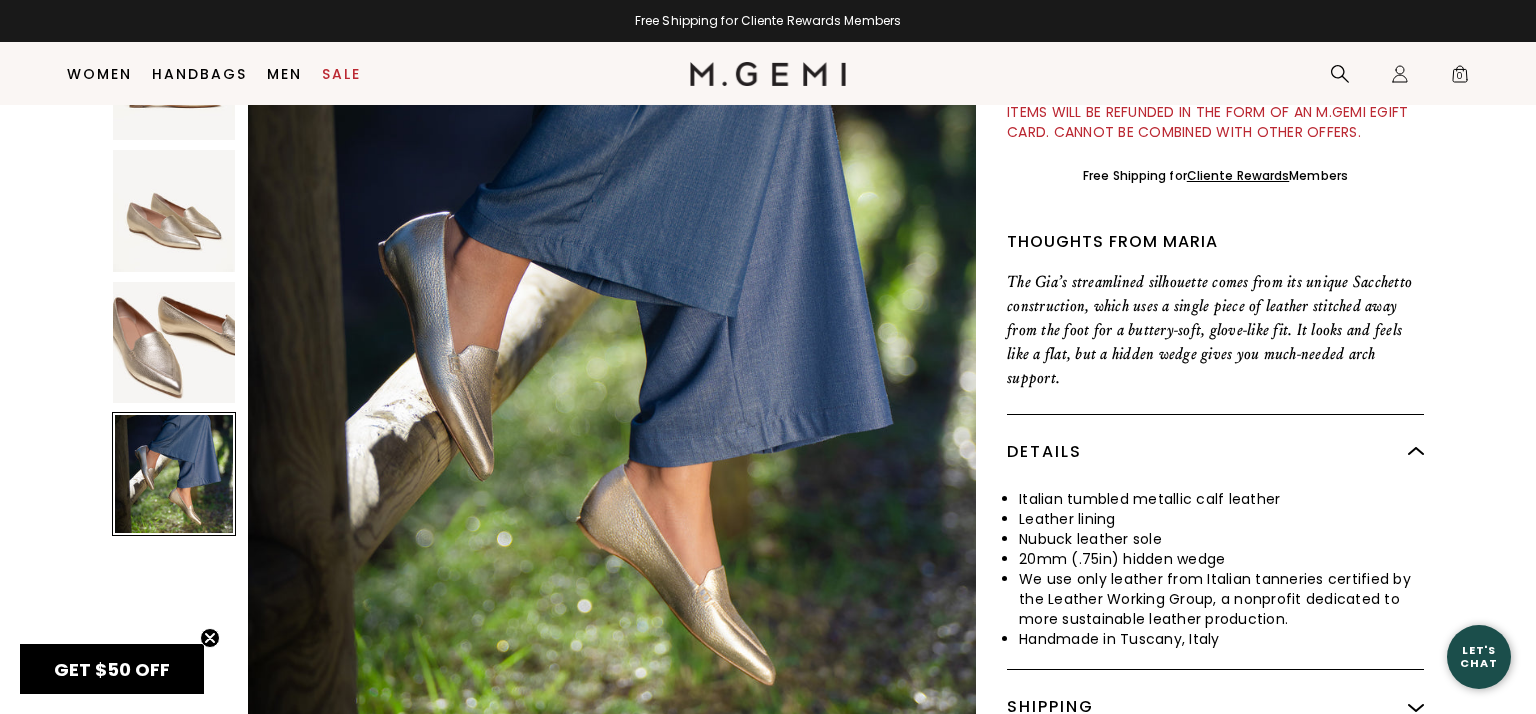 click at bounding box center (174, 343) 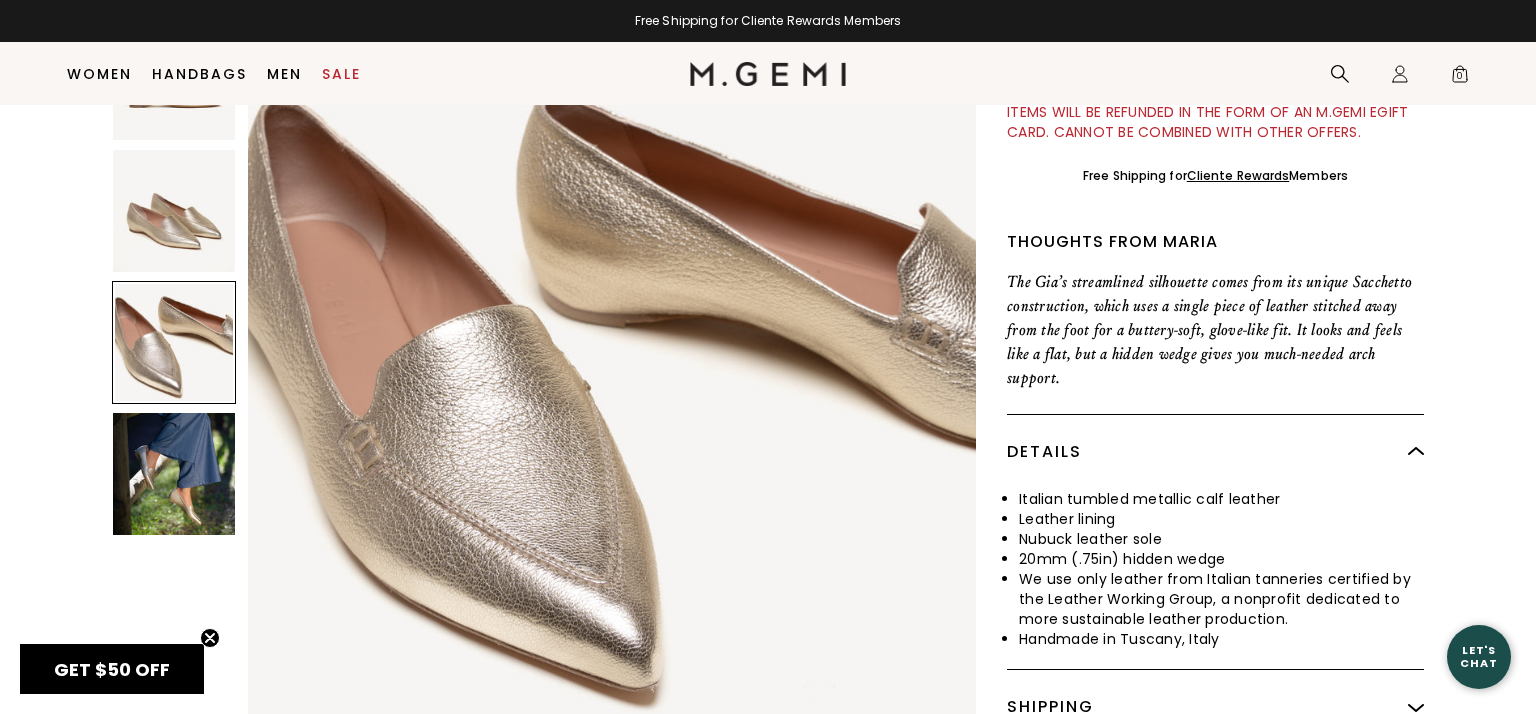 scroll, scrollTop: 1496, scrollLeft: 0, axis: vertical 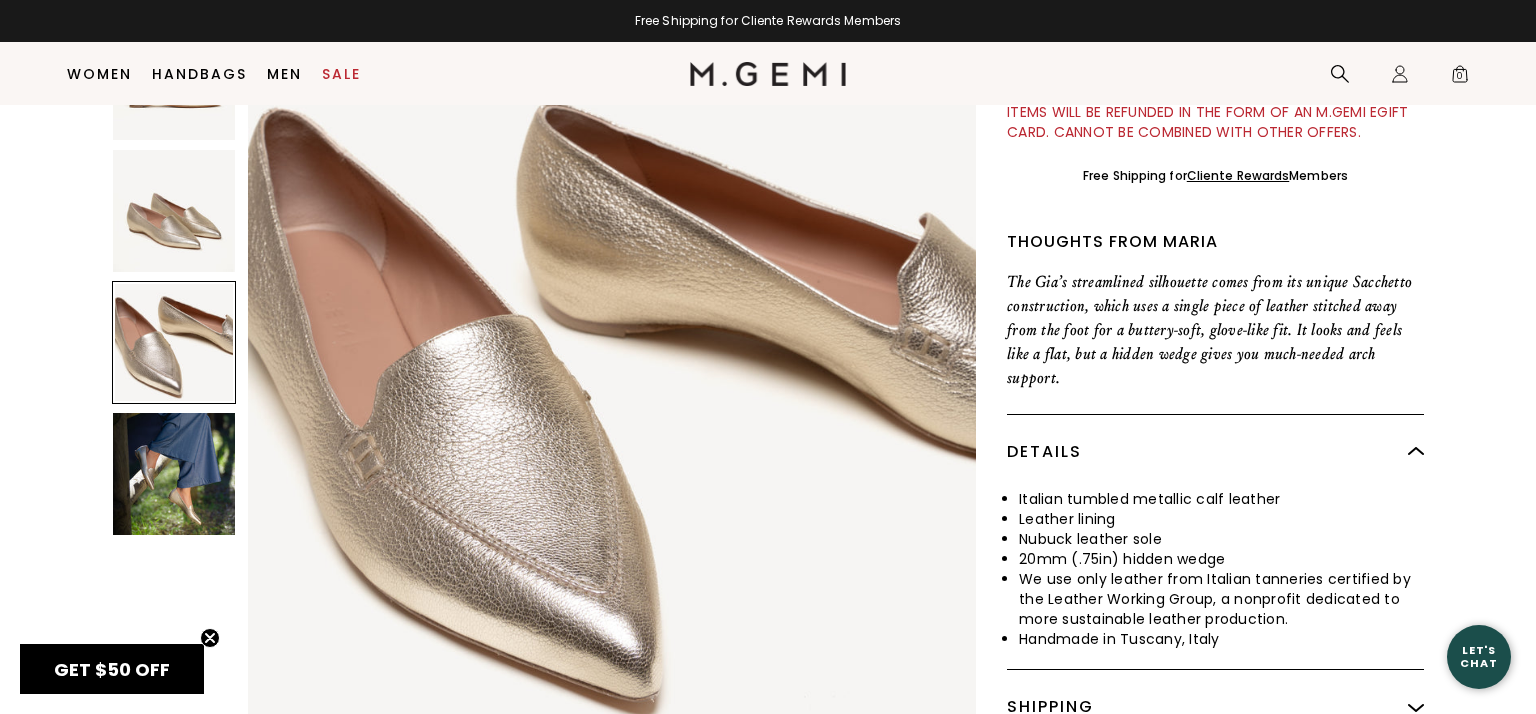 click at bounding box center (174, 211) 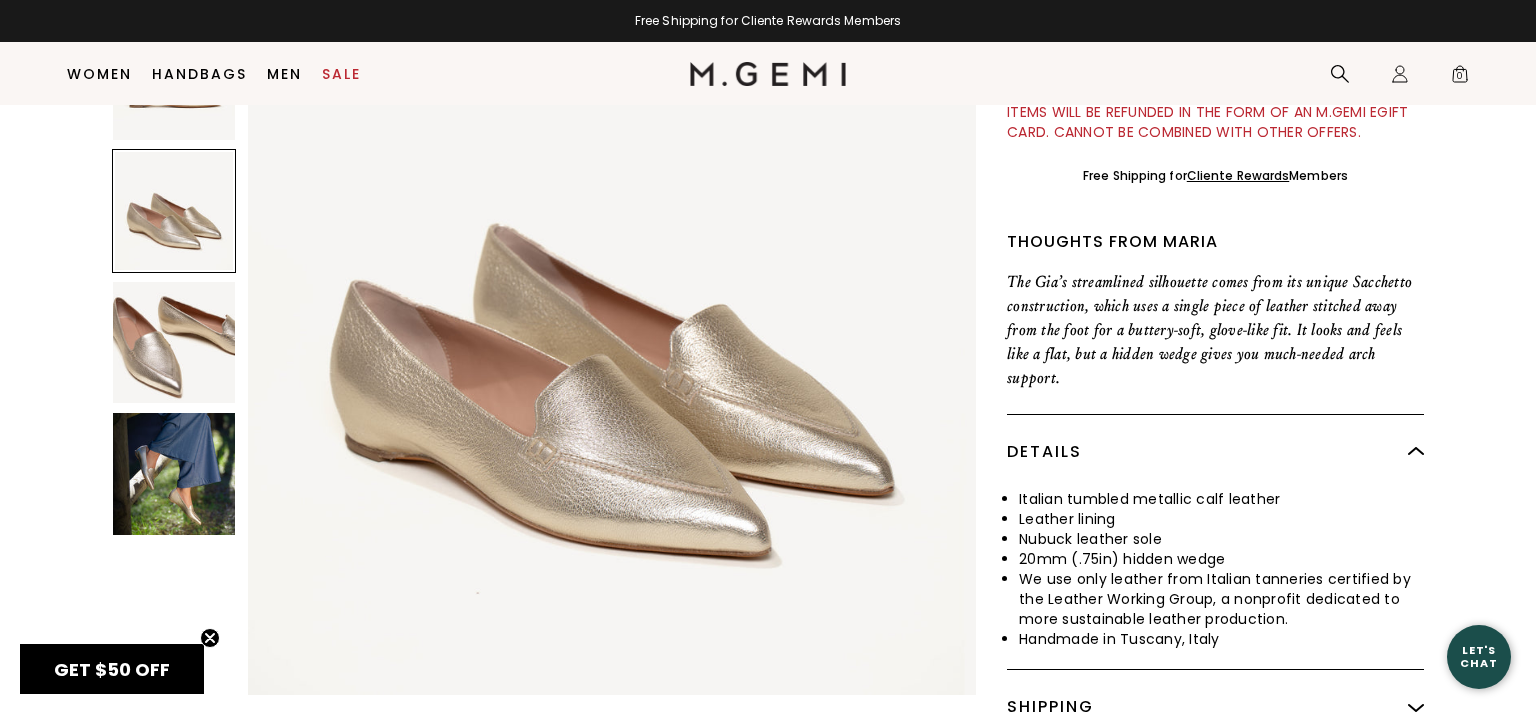 scroll, scrollTop: 748, scrollLeft: 0, axis: vertical 